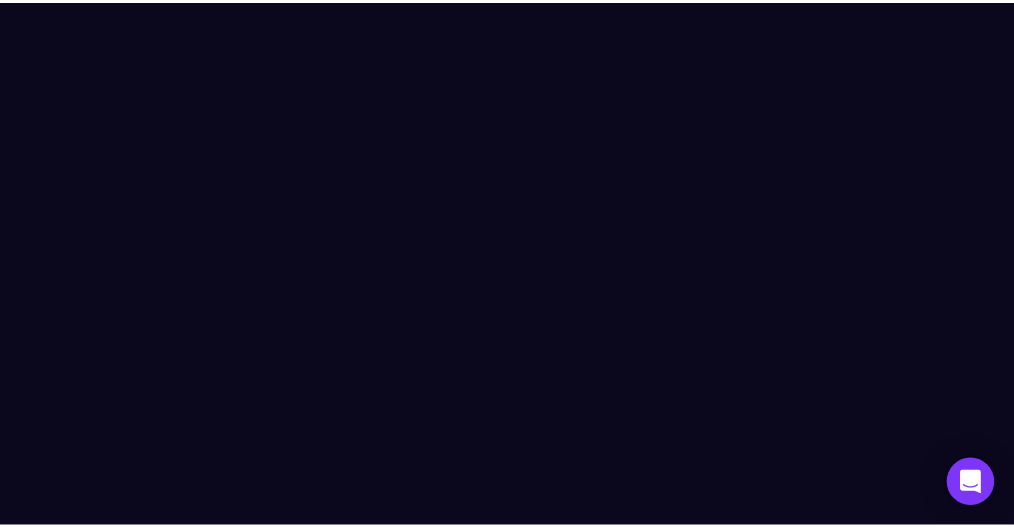 scroll, scrollTop: 0, scrollLeft: 0, axis: both 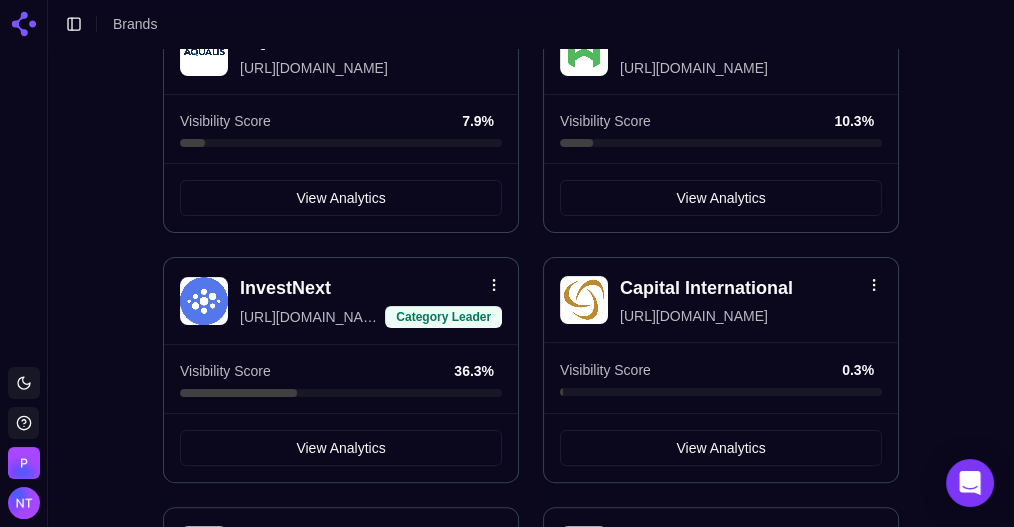 click on "View Analytics" at bounding box center (720, 696) 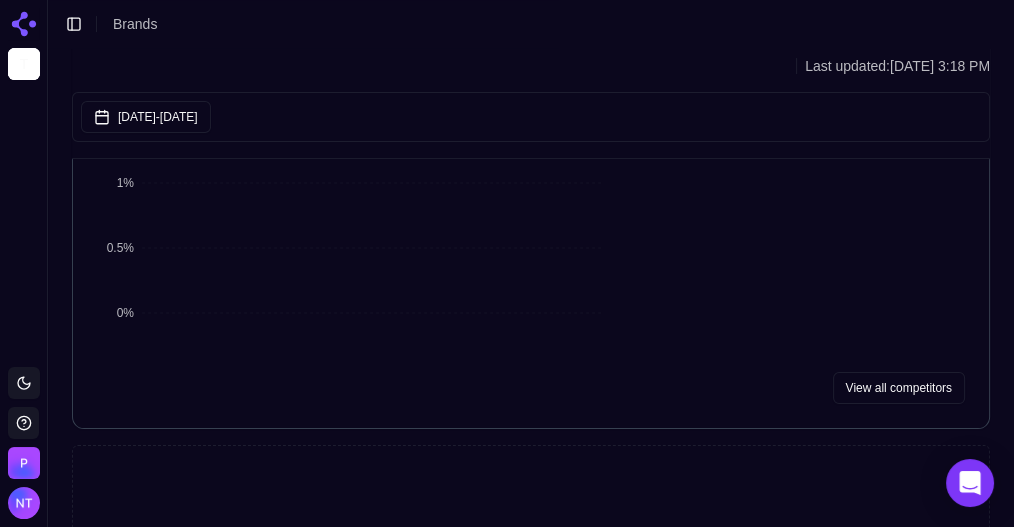 scroll, scrollTop: 0, scrollLeft: 0, axis: both 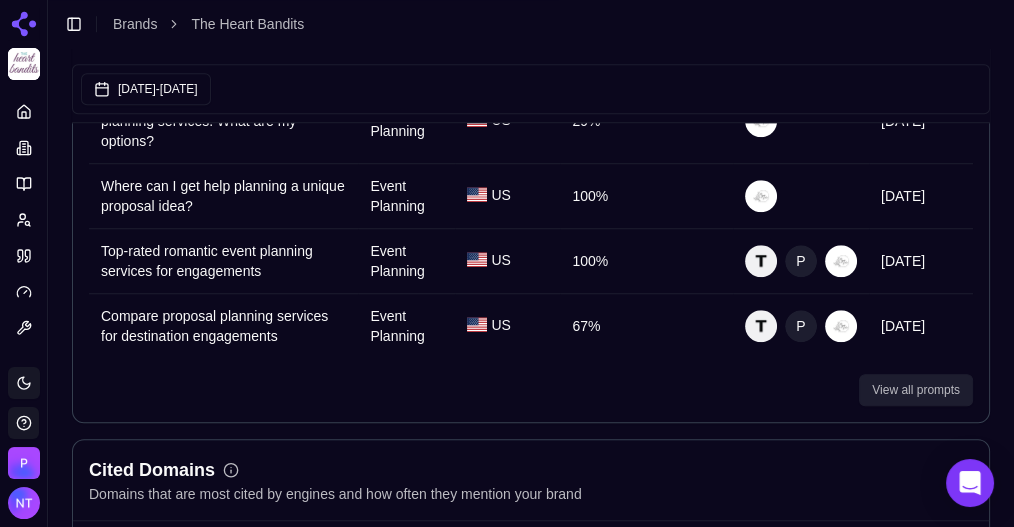 click on "View all prompts" at bounding box center [916, 390] 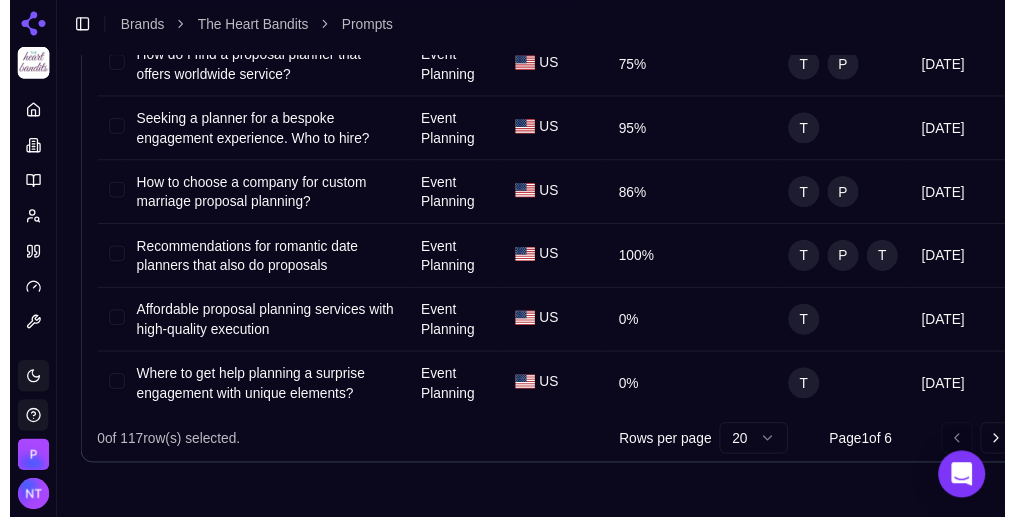 scroll, scrollTop: 1162, scrollLeft: 0, axis: vertical 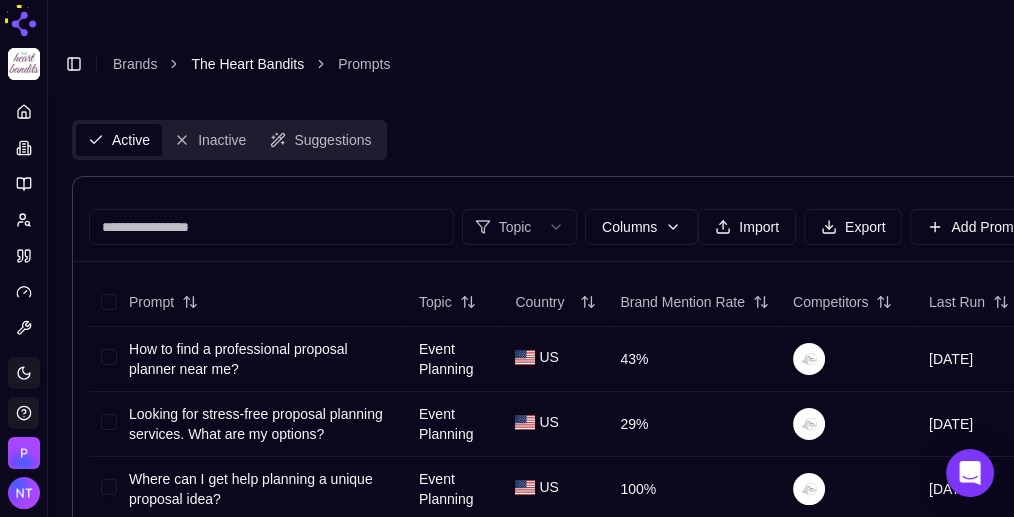 click on "The Heart Bandits" at bounding box center [247, 64] 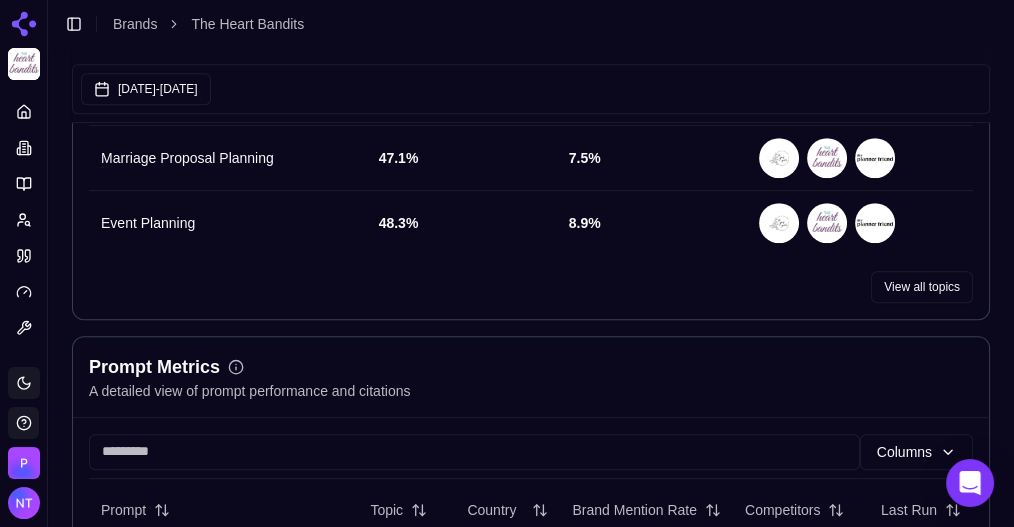 scroll, scrollTop: 1066, scrollLeft: 0, axis: vertical 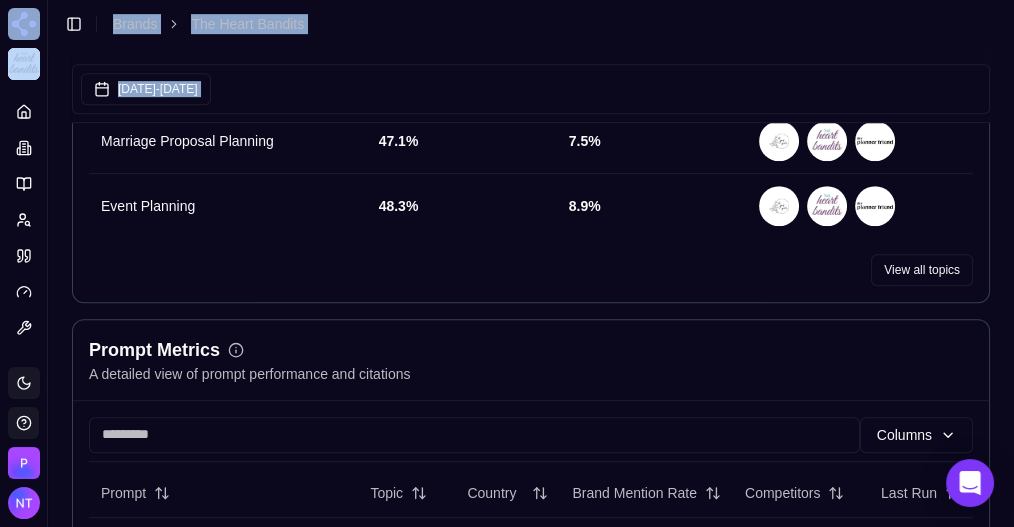 drag, startPoint x: 1013, startPoint y: 170, endPoint x: 1023, endPoint y: 207, distance: 38.327538 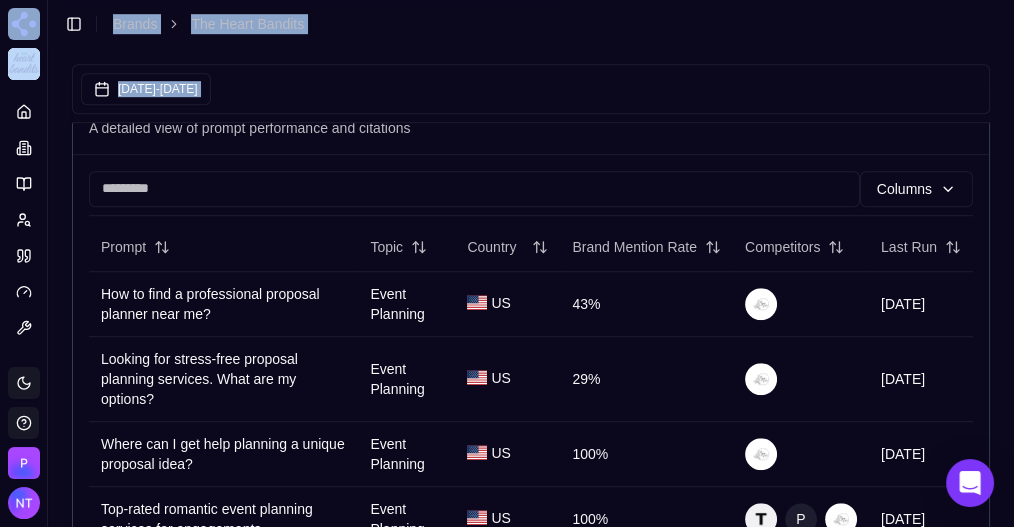 scroll, scrollTop: 1352, scrollLeft: 0, axis: vertical 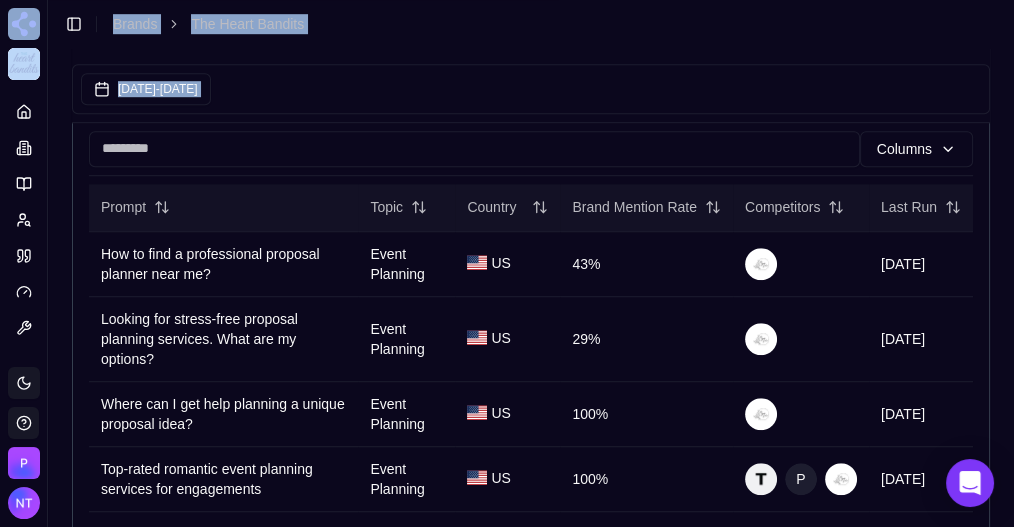 click on "Brand Mention Rate" at bounding box center (646, 207) 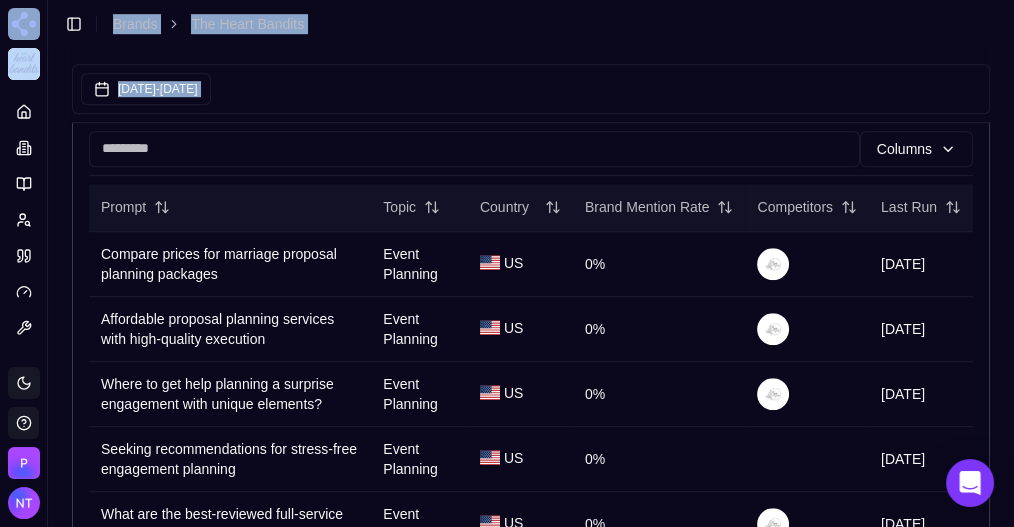 click on "Brand Mention Rate" at bounding box center [659, 207] 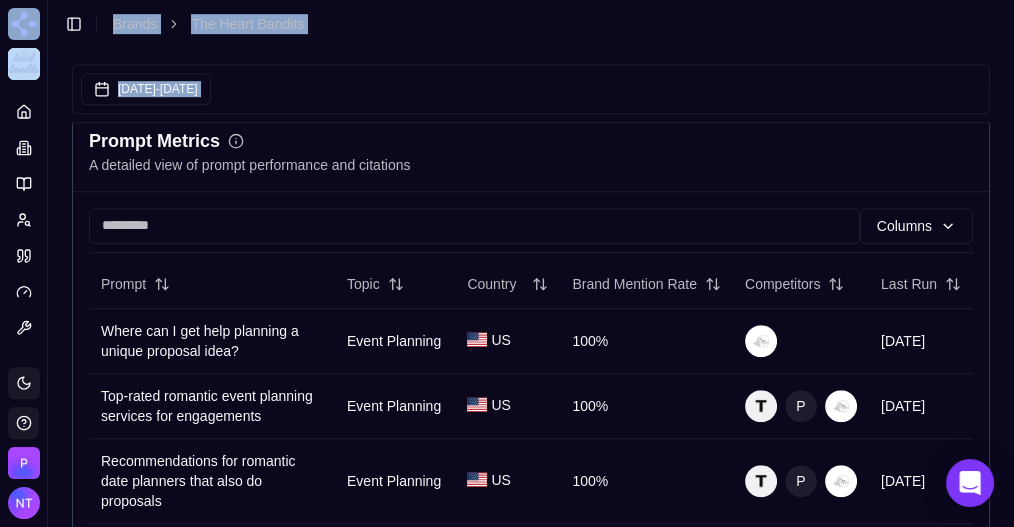 scroll, scrollTop: 1259, scrollLeft: 0, axis: vertical 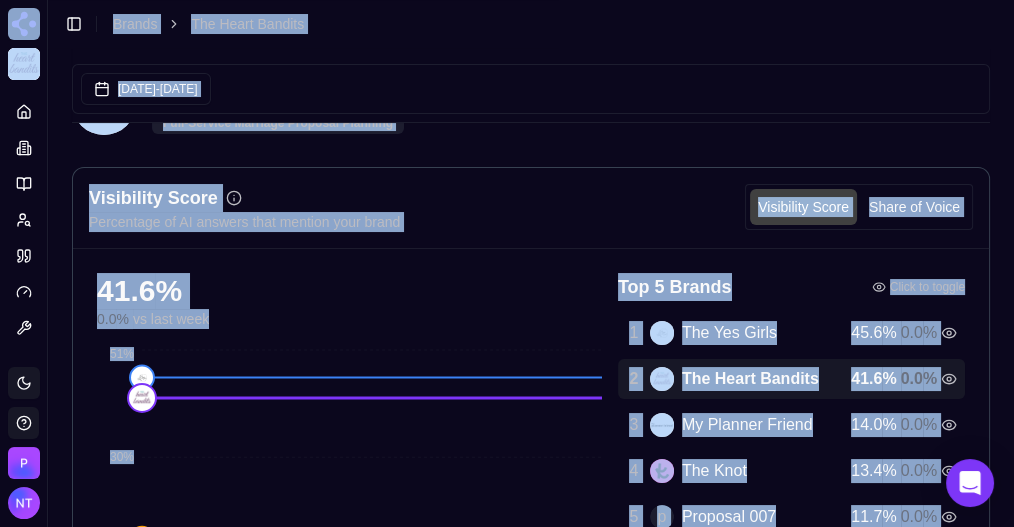 click on "Jun 07, 2025  -  Jul 07, 2025" at bounding box center [531, 89] 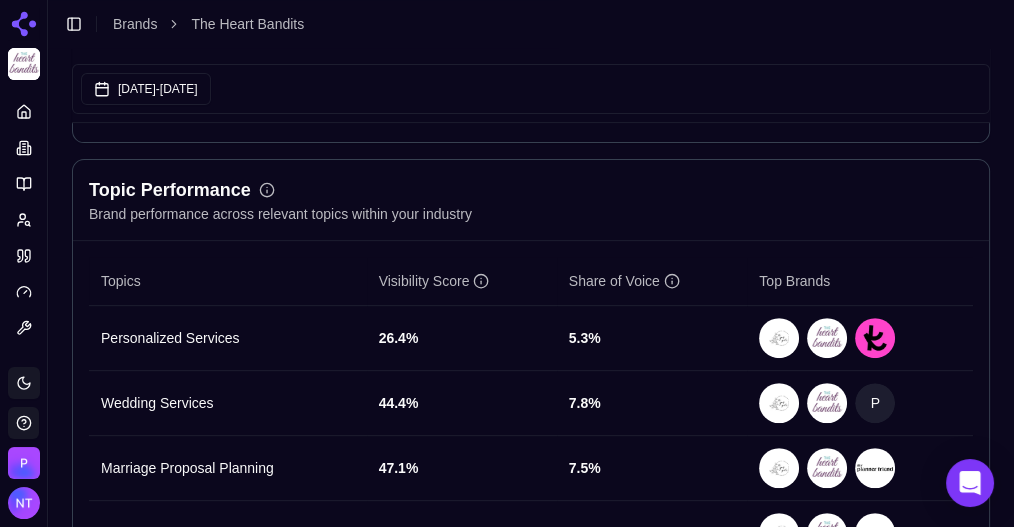 scroll, scrollTop: 0, scrollLeft: 0, axis: both 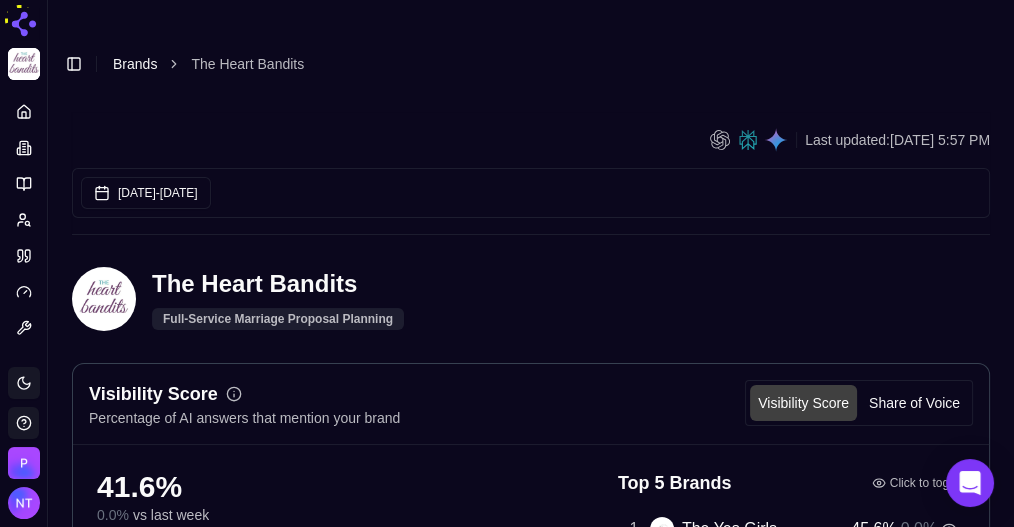 click on "Brands" at bounding box center [135, 64] 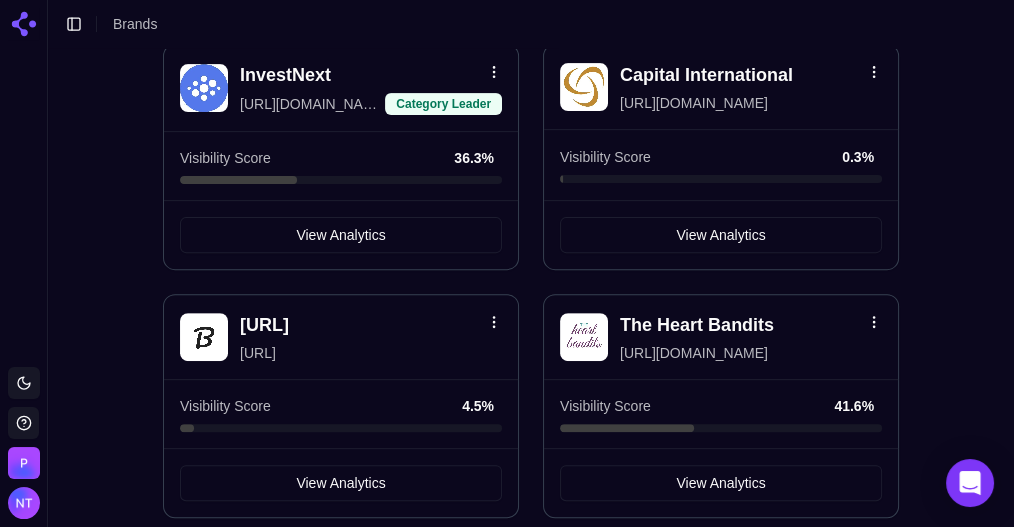 scroll, scrollTop: 703, scrollLeft: 0, axis: vertical 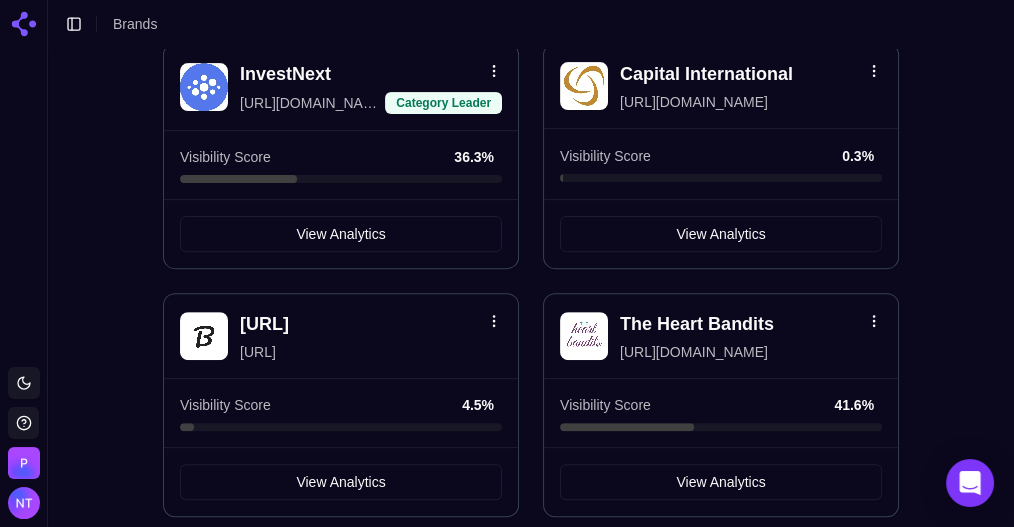 click on "View Analytics" at bounding box center [720, 732] 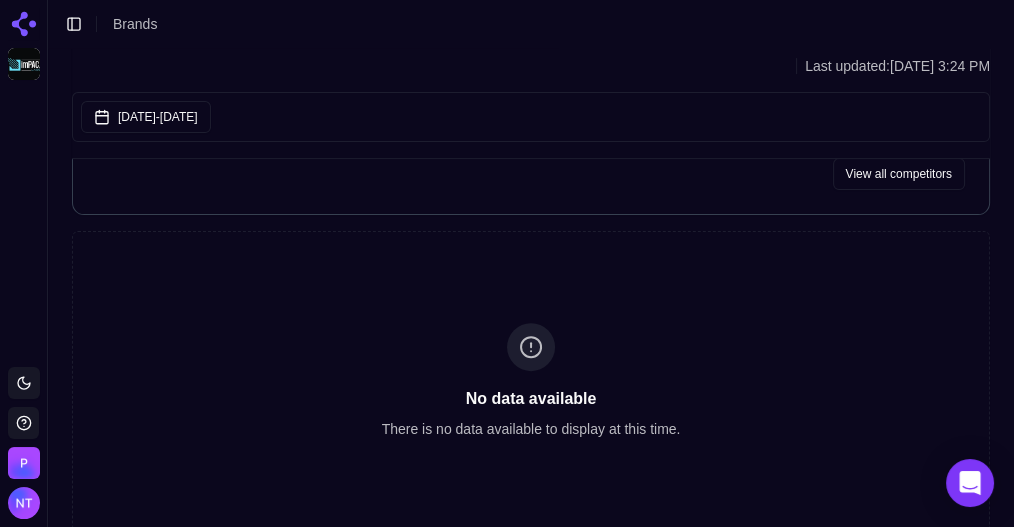 scroll, scrollTop: 0, scrollLeft: 0, axis: both 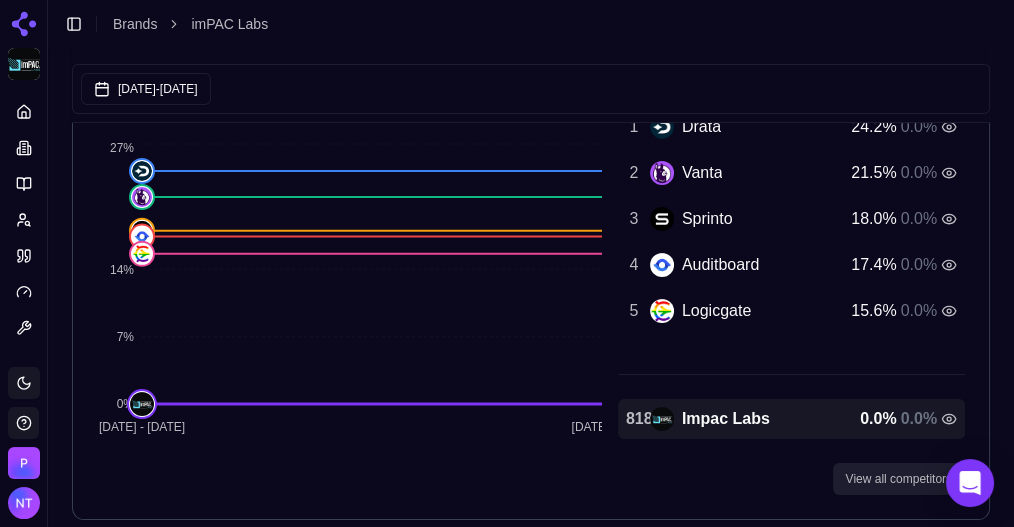 click on "View all competitors" at bounding box center (899, 479) 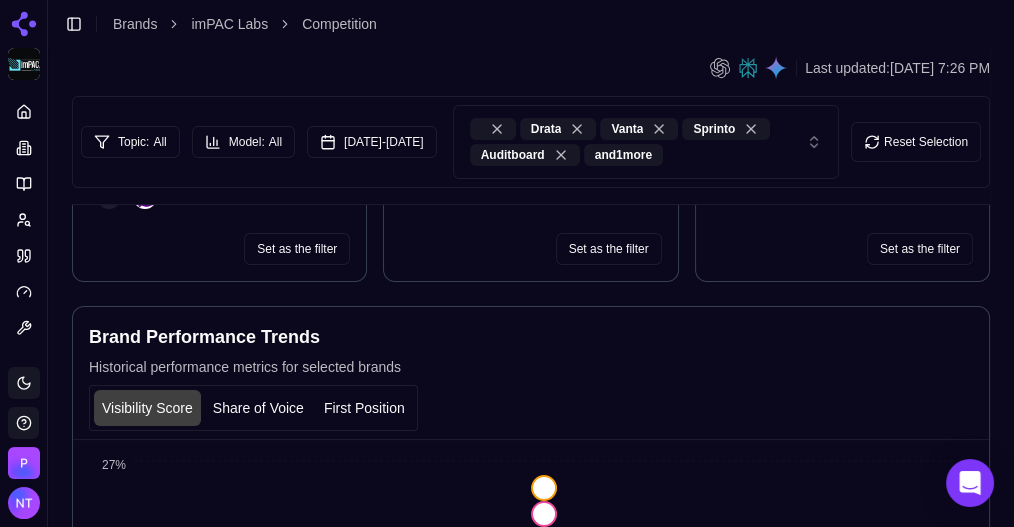 scroll, scrollTop: 0, scrollLeft: 0, axis: both 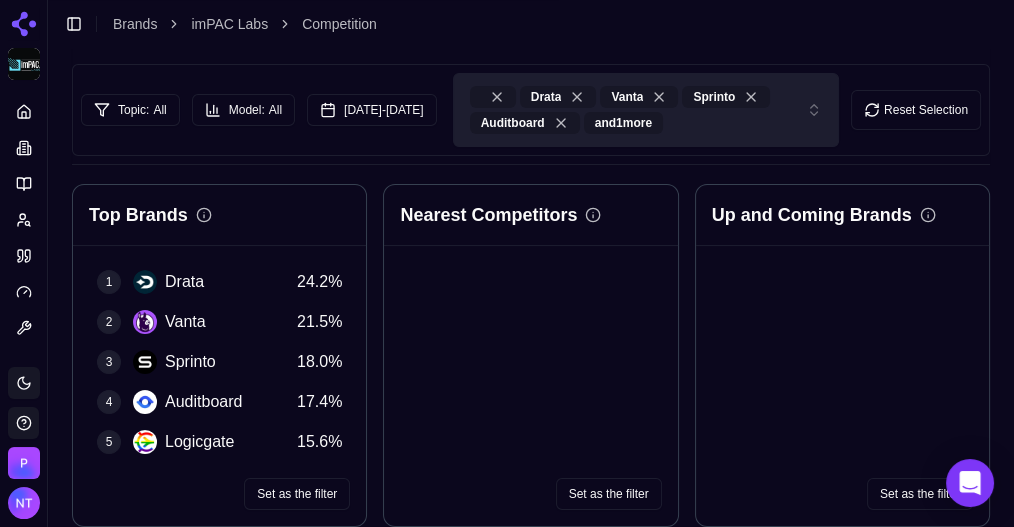 click on "Drata Vanta Sprinto Auditboard and  1  more" at bounding box center [630, 110] 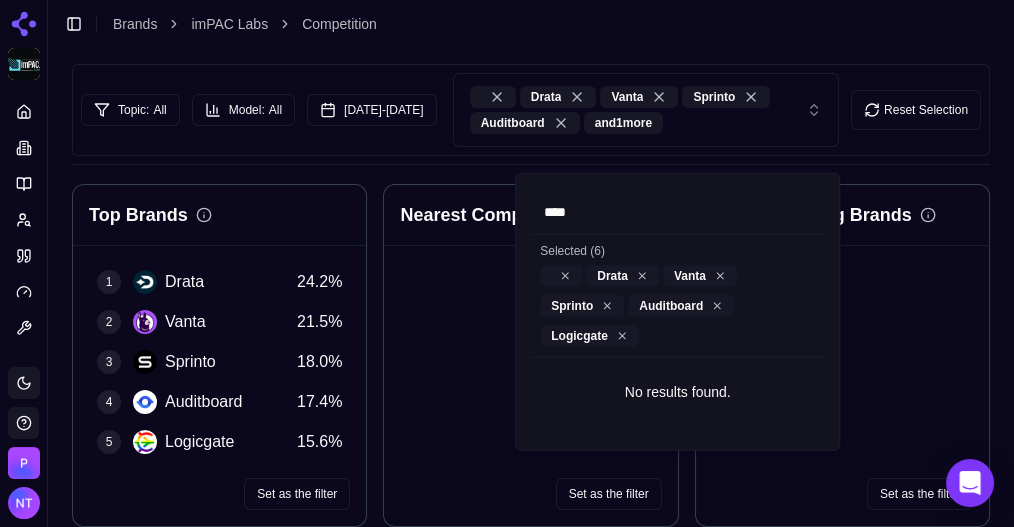 type on "*****" 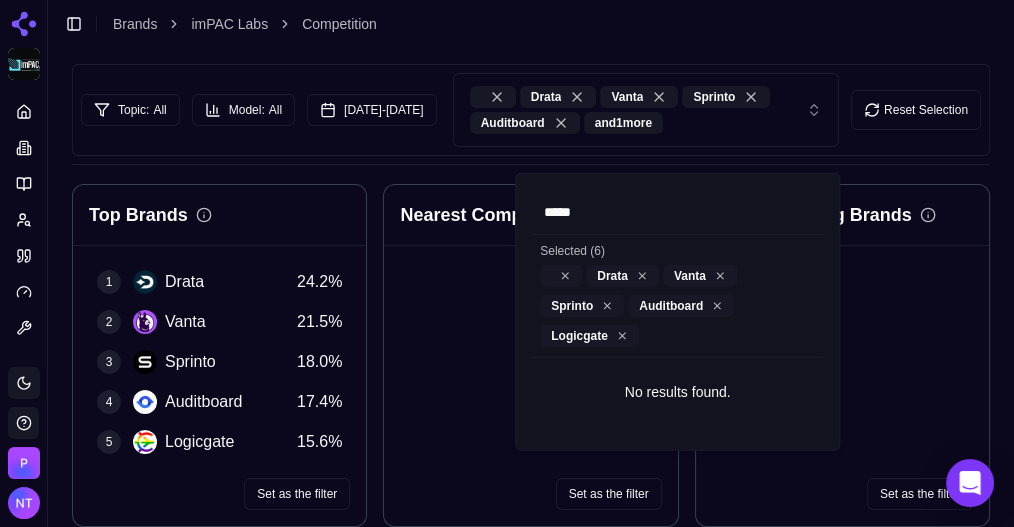 type 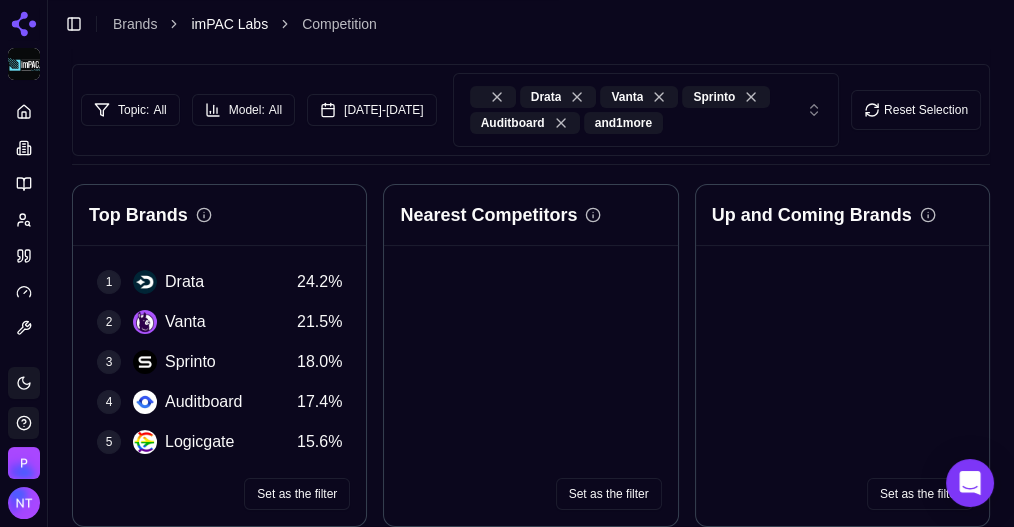 click on "imPAC Labs" at bounding box center [229, 24] 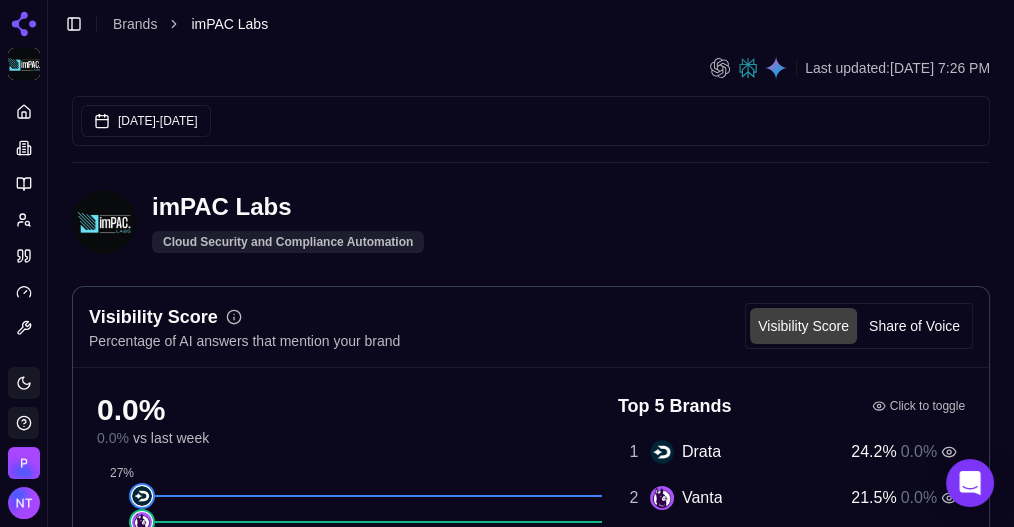 scroll, scrollTop: 0, scrollLeft: 0, axis: both 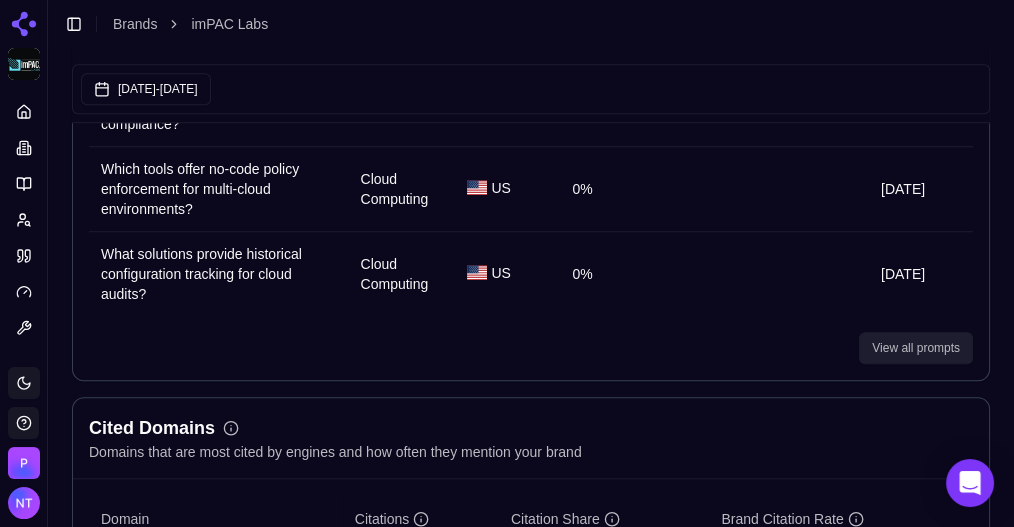 click on "View all prompts" at bounding box center (916, 348) 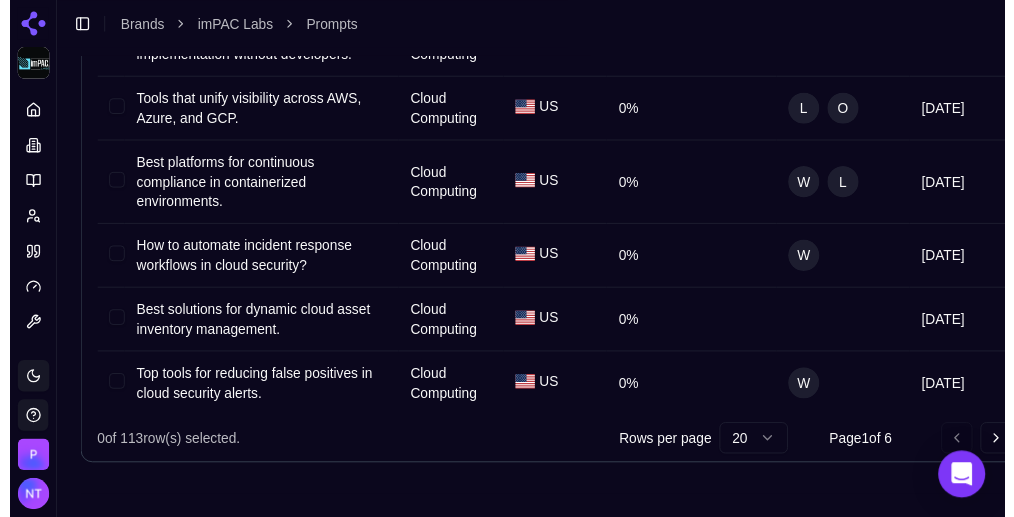 scroll, scrollTop: 1222, scrollLeft: 0, axis: vertical 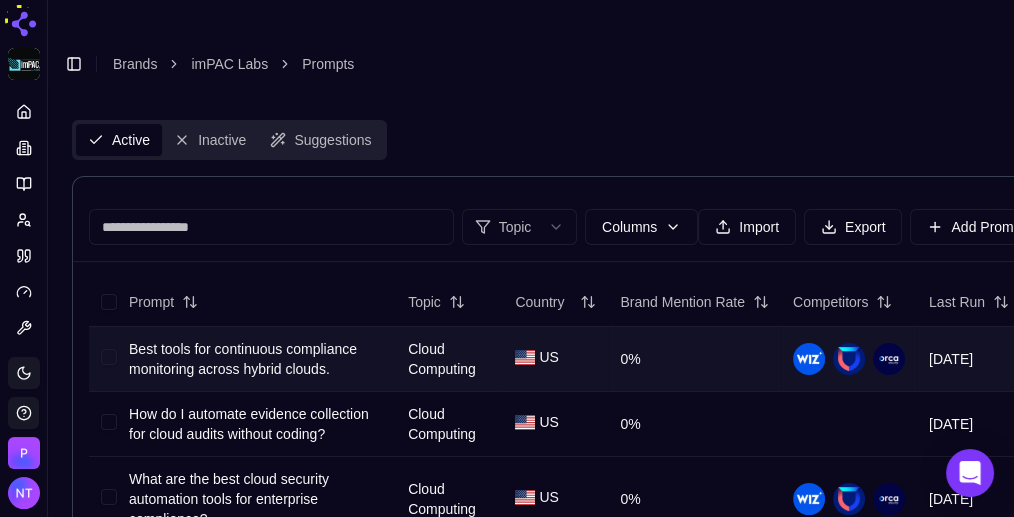click on "Best tools for continuous compliance monitoring across hybrid clouds." at bounding box center [243, 359] 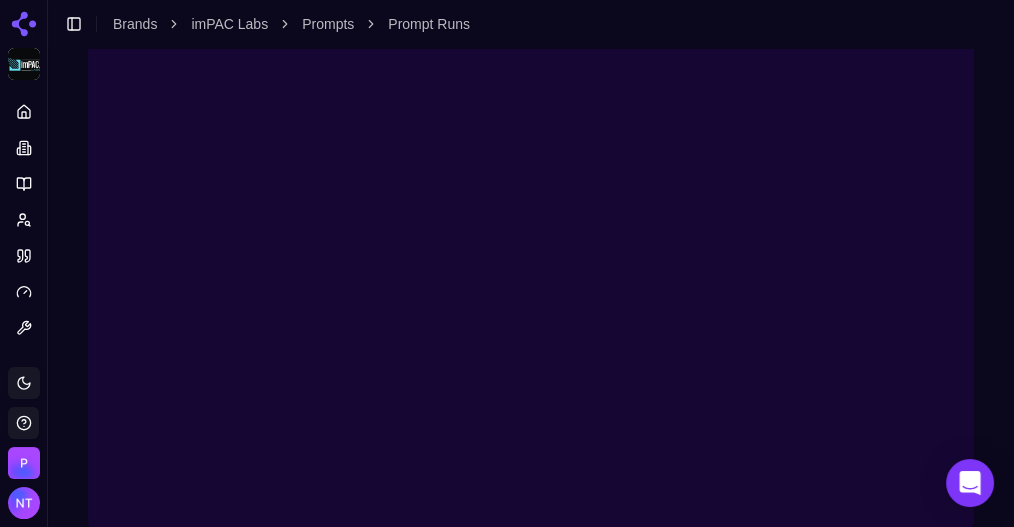 scroll, scrollTop: 0, scrollLeft: 0, axis: both 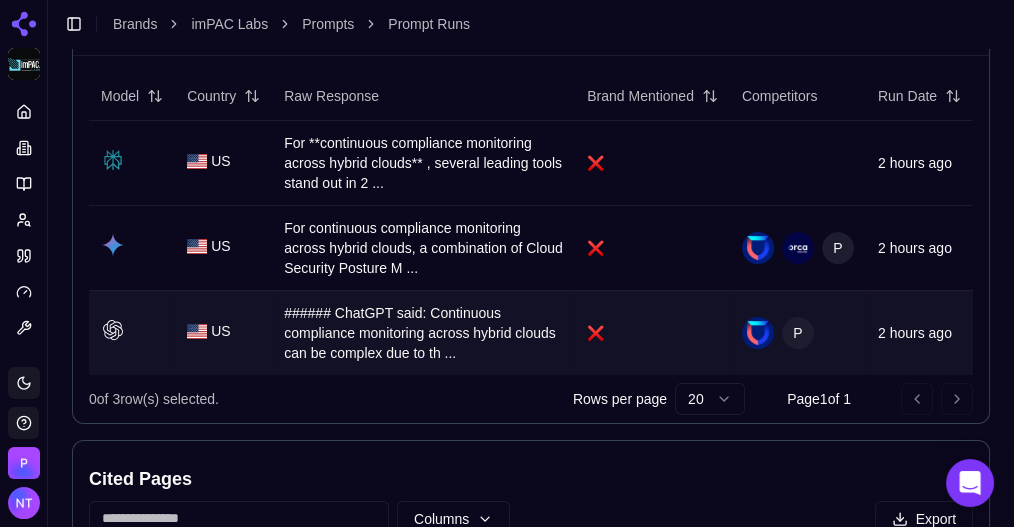 click on "###### ChatGPT said:
Continuous compliance monitoring across hybrid clouds can be complex due to th   ..." at bounding box center (423, 333) 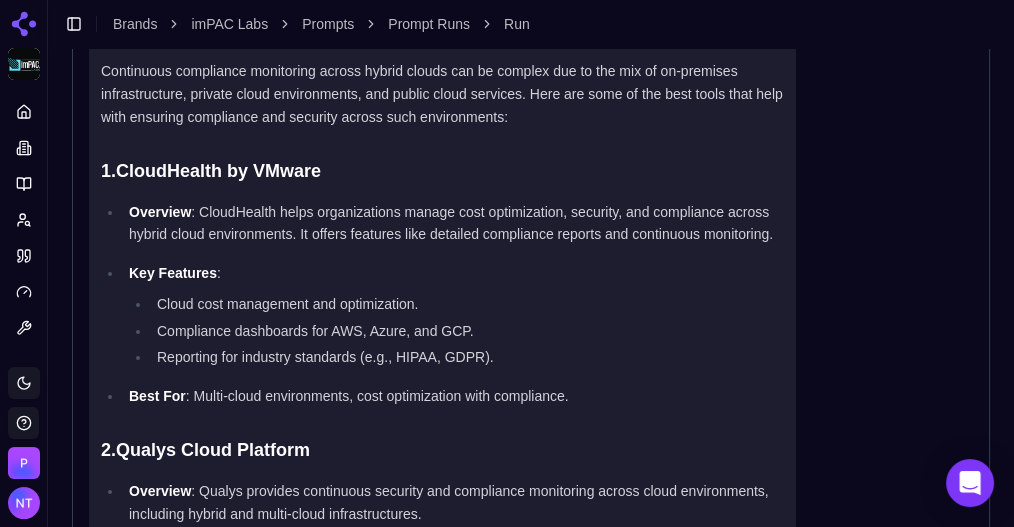 scroll, scrollTop: 0, scrollLeft: 0, axis: both 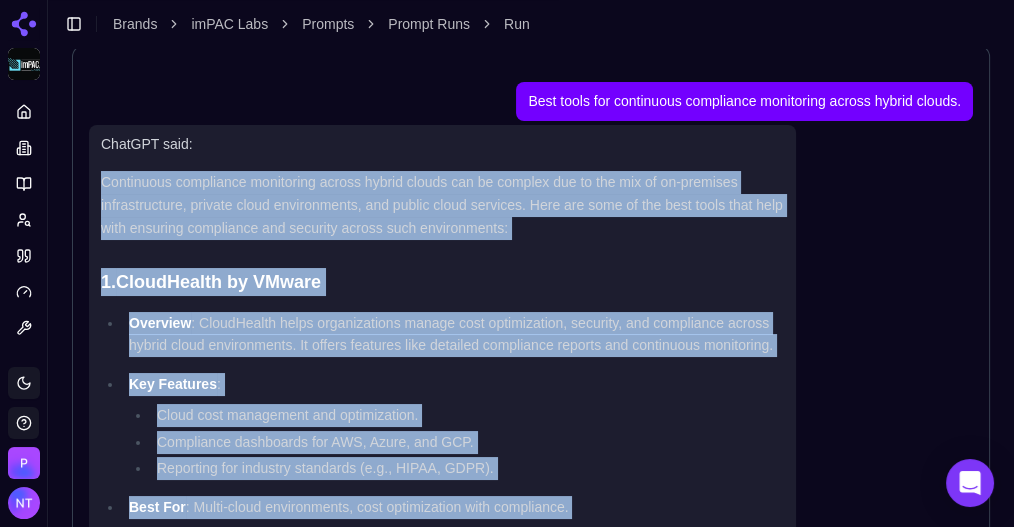 drag, startPoint x: 354, startPoint y: 487, endPoint x: 105, endPoint y: 131, distance: 434.43872 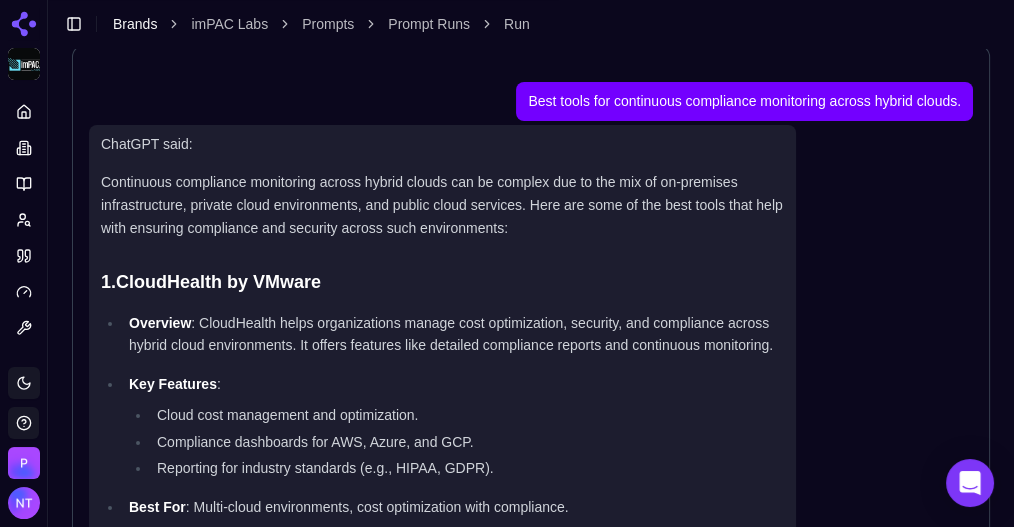 click on "Brands" at bounding box center [135, 24] 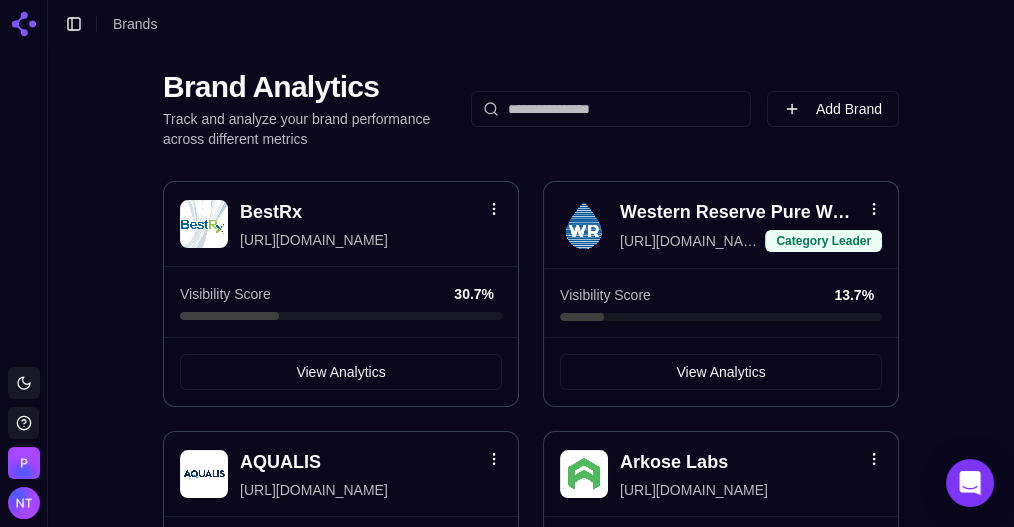 scroll, scrollTop: 0, scrollLeft: 0, axis: both 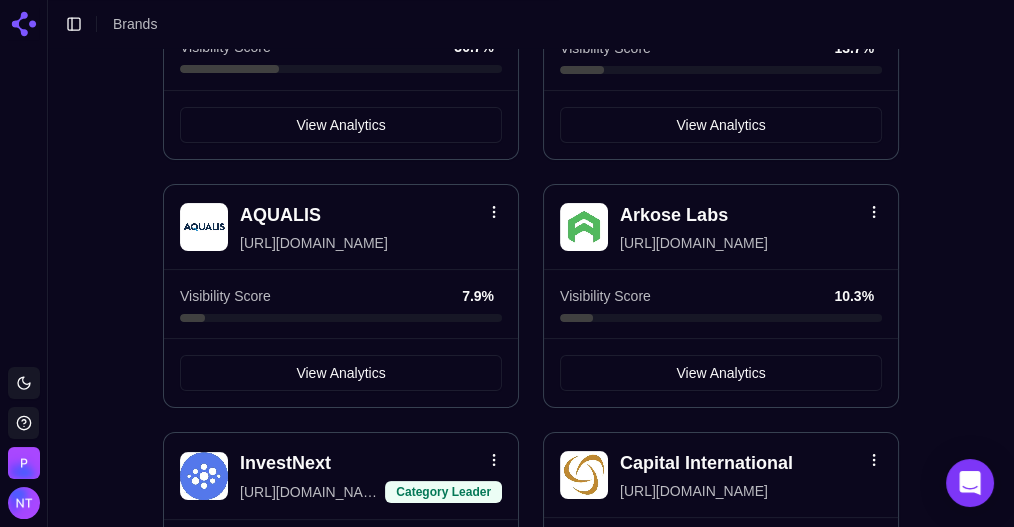 click on "View Analytics" at bounding box center (720, 623) 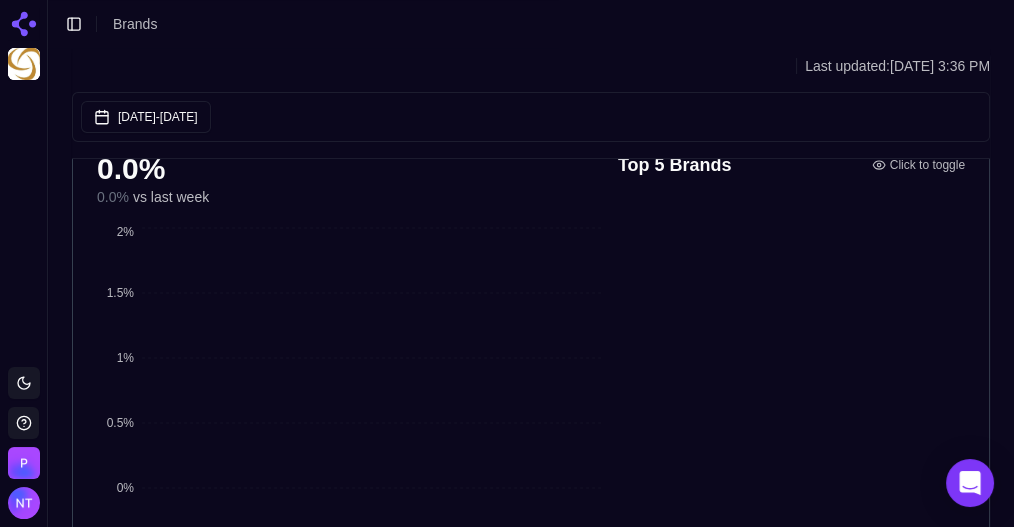 scroll, scrollTop: 0, scrollLeft: 0, axis: both 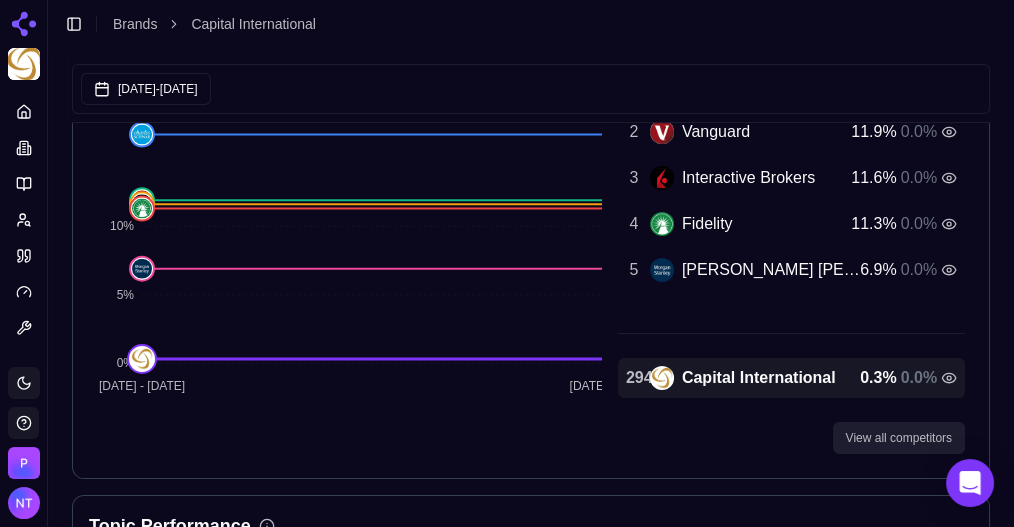 click on "View all competitors" at bounding box center (899, 438) 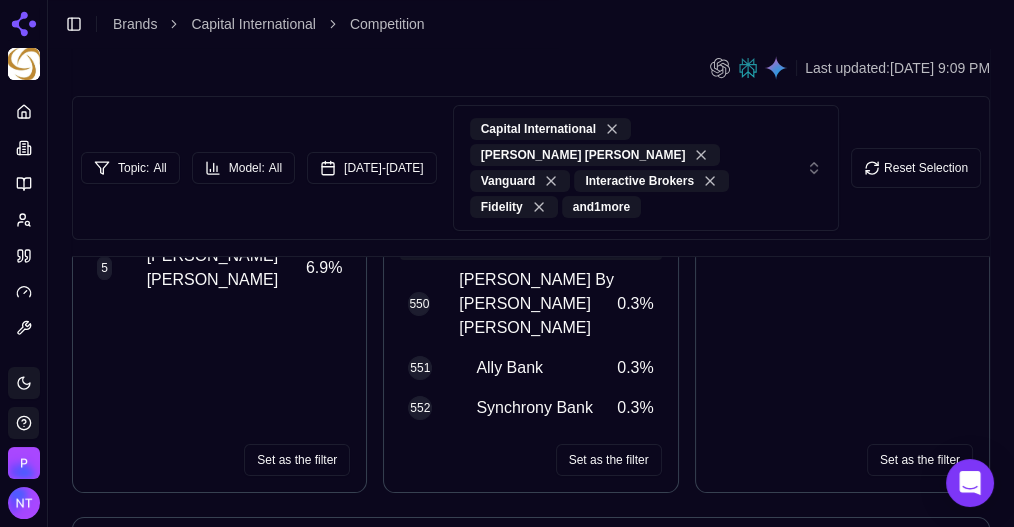scroll, scrollTop: 0, scrollLeft: 0, axis: both 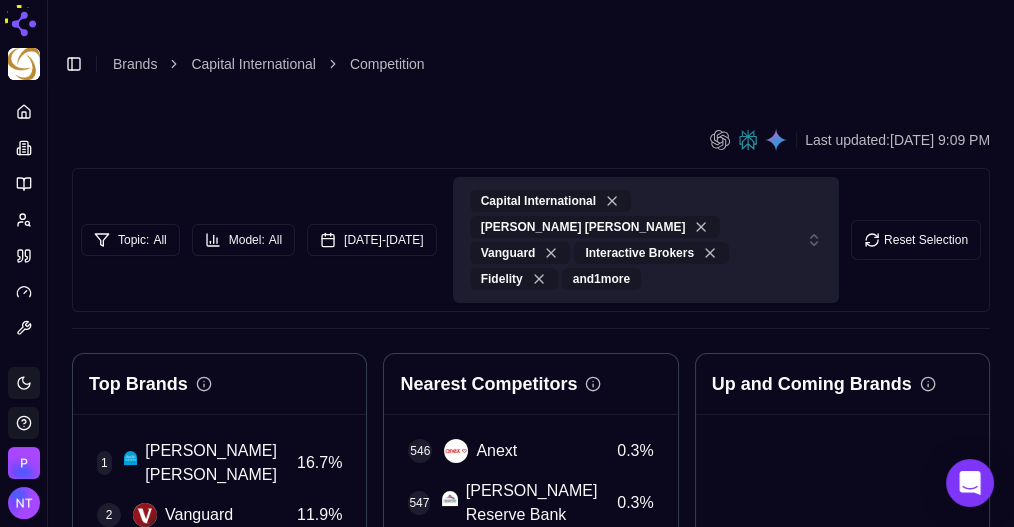 click on "Capital International Charles Schwab Vanguard Interactive Brokers Fidelity and  1  more" at bounding box center (646, 240) 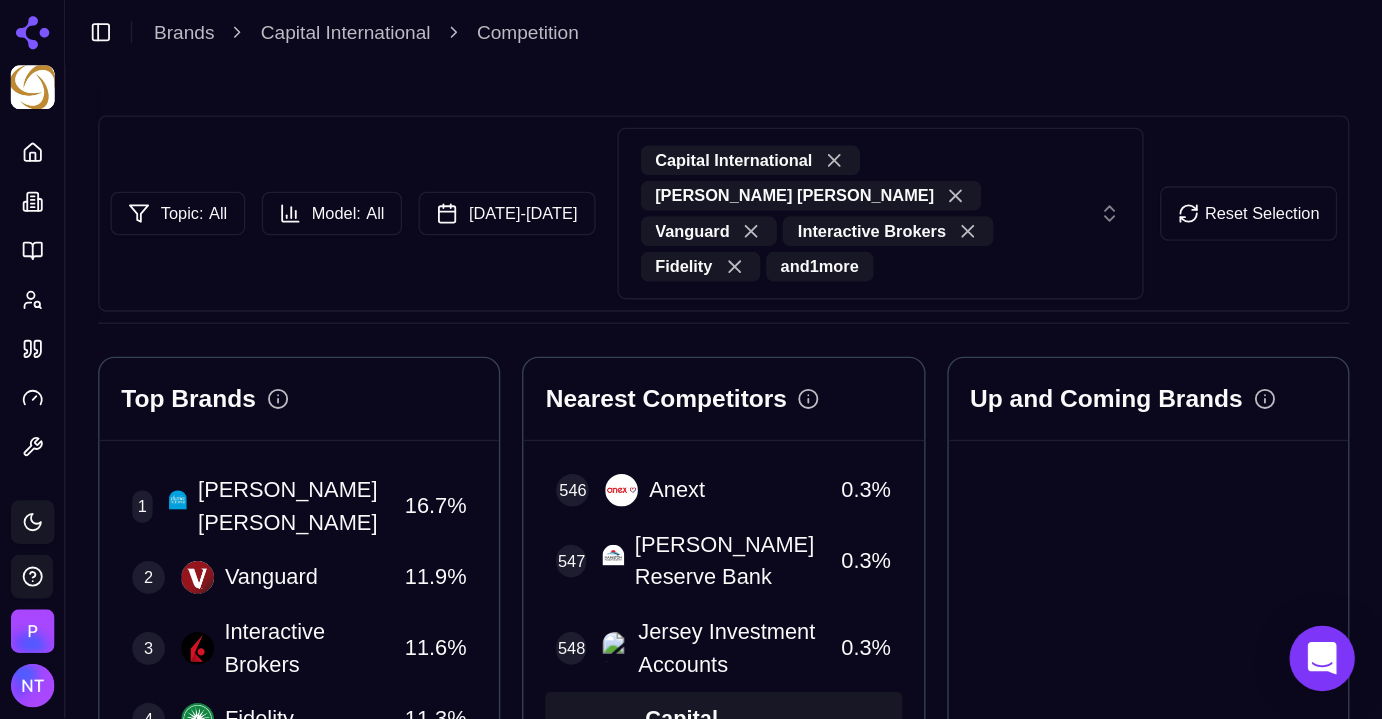 scroll, scrollTop: 64, scrollLeft: 0, axis: vertical 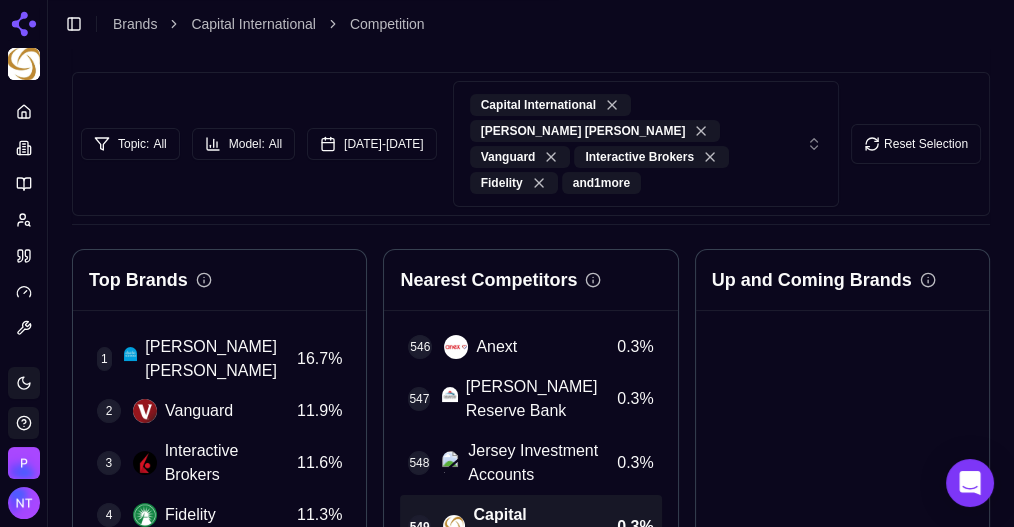 click on "Topic:  All Model:  All Jun 07, 2025  -  Jul 07, 2025 Capital International Charles Schwab Vanguard Interactive Brokers Fidelity and  1  more Reset Selection" at bounding box center [531, 144] 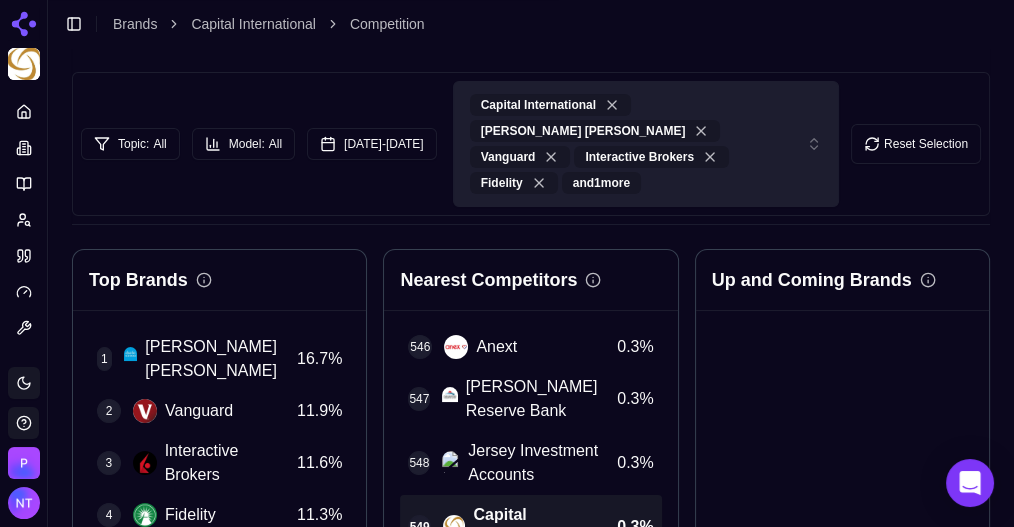 click on "Capital International Charles Schwab Vanguard Interactive Brokers Fidelity and  1  more" at bounding box center [646, 144] 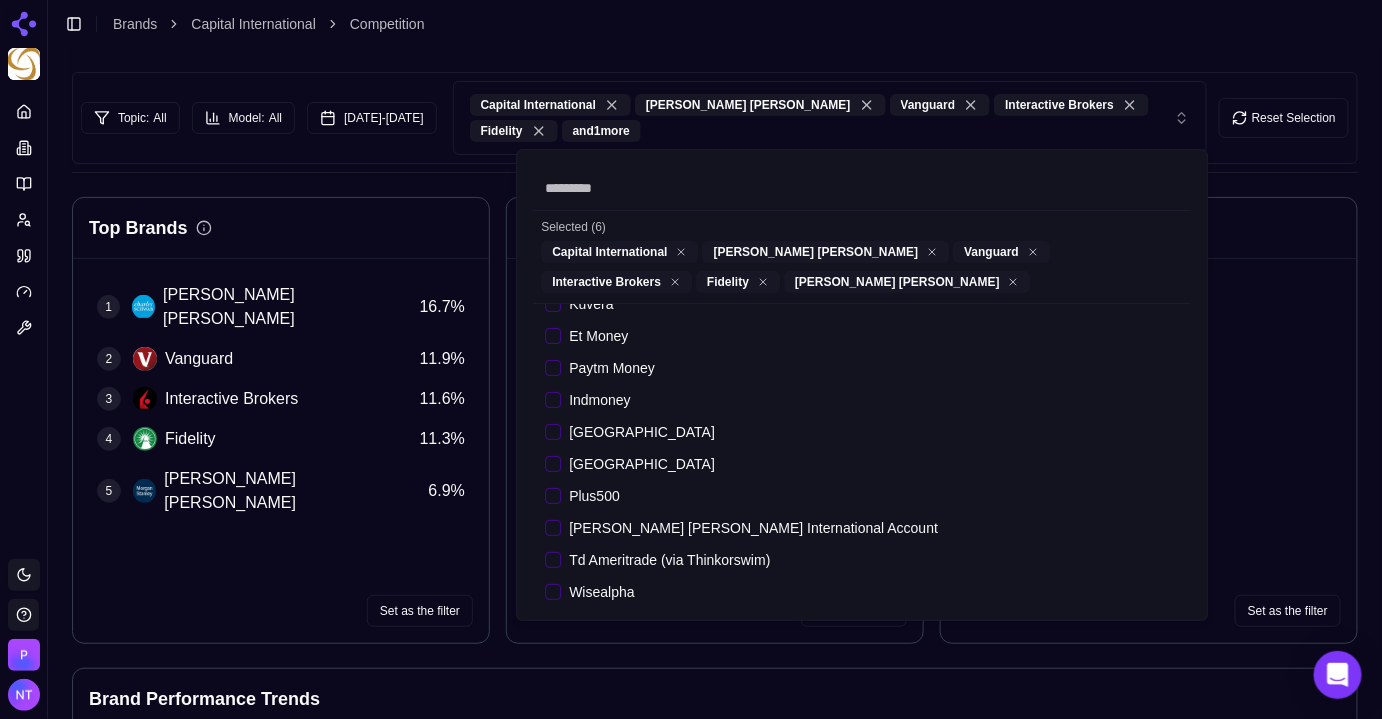 scroll, scrollTop: 32667, scrollLeft: 0, axis: vertical 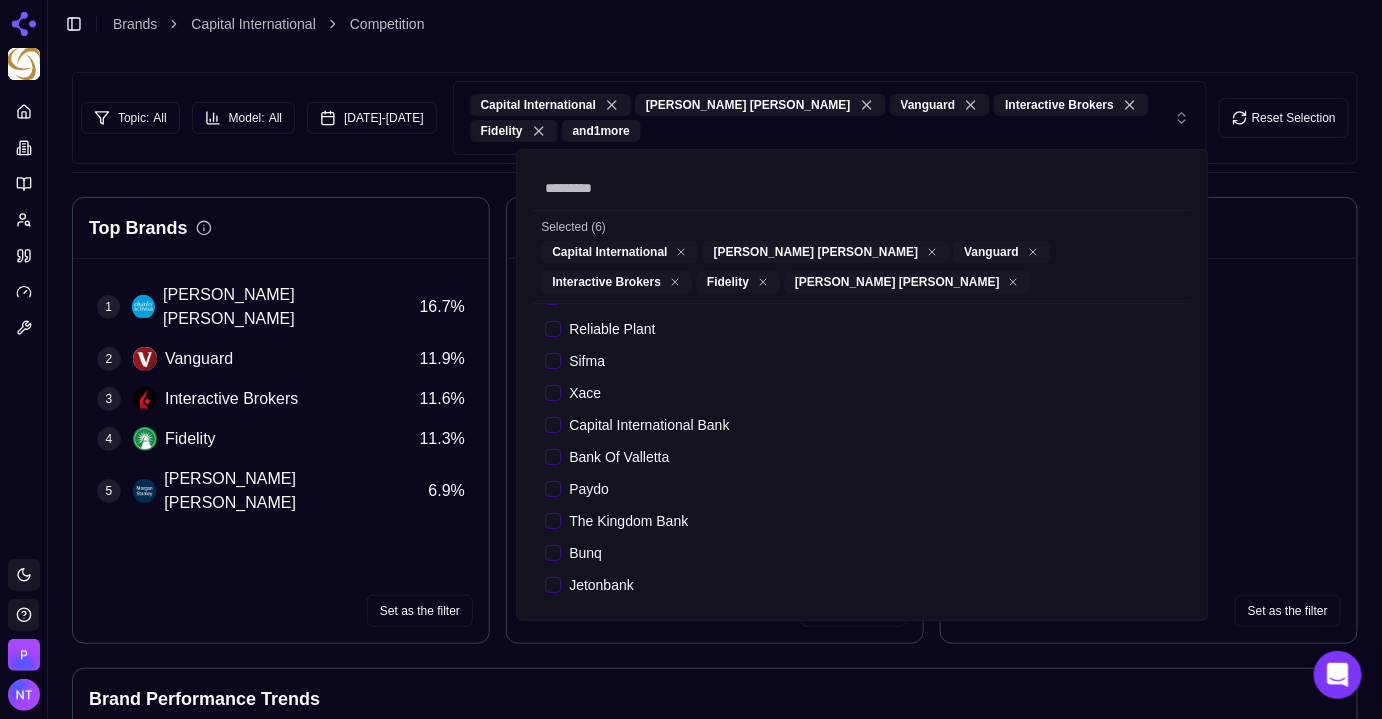 click on "Toggle Sidebar Brands Capital International Competition" at bounding box center (715, 24) 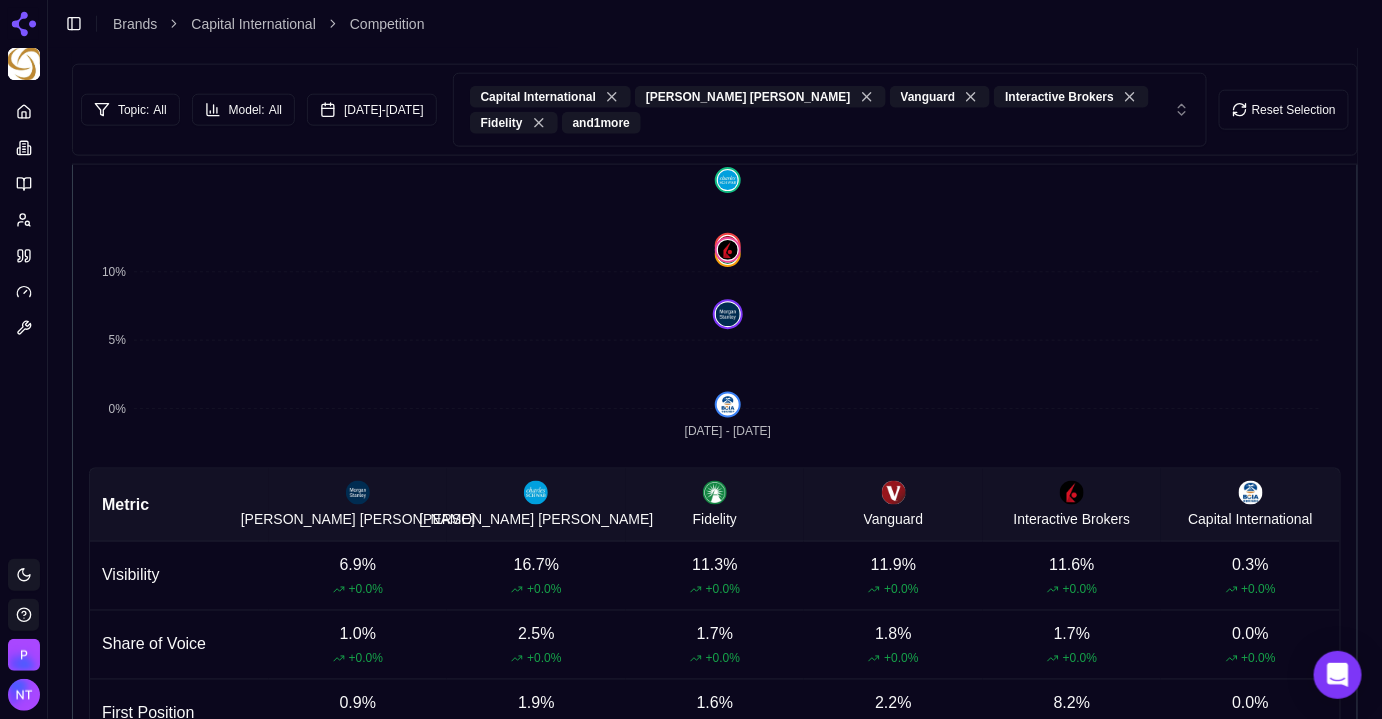 scroll, scrollTop: 0, scrollLeft: 0, axis: both 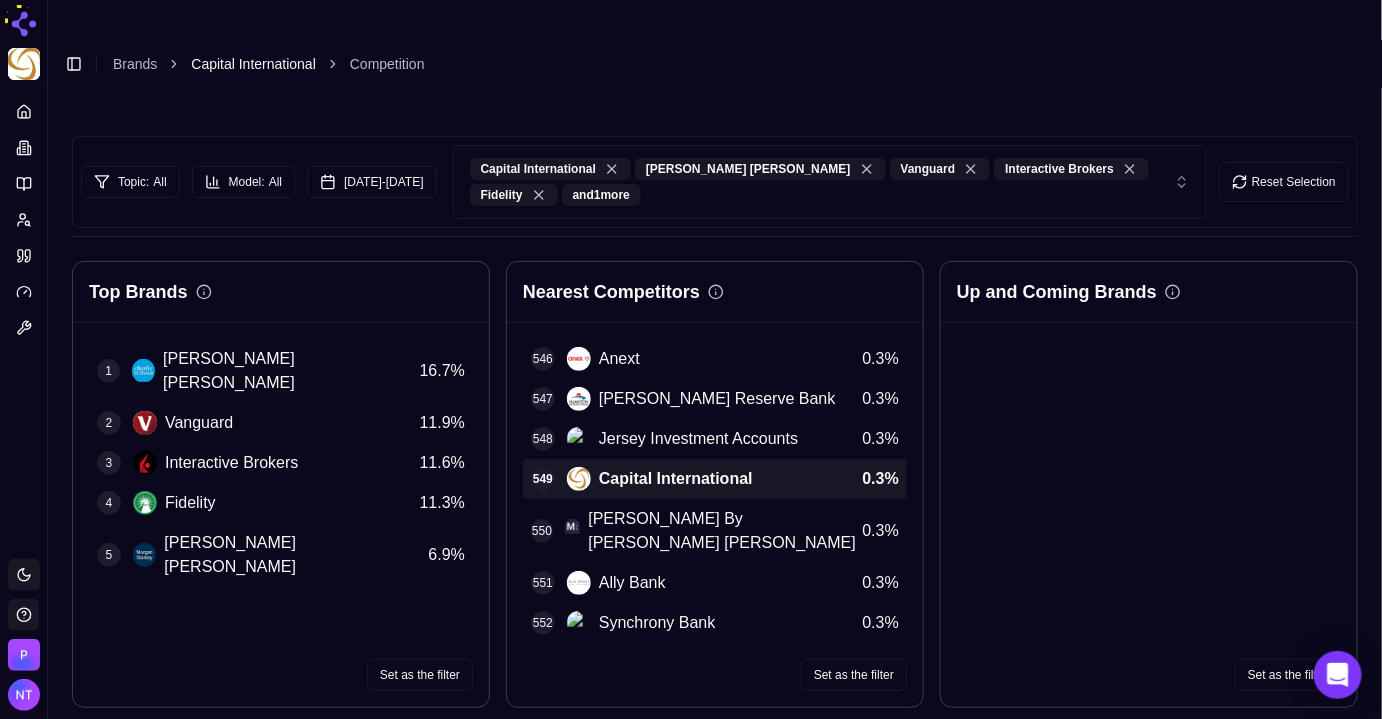 click on "Capital International" at bounding box center [253, 64] 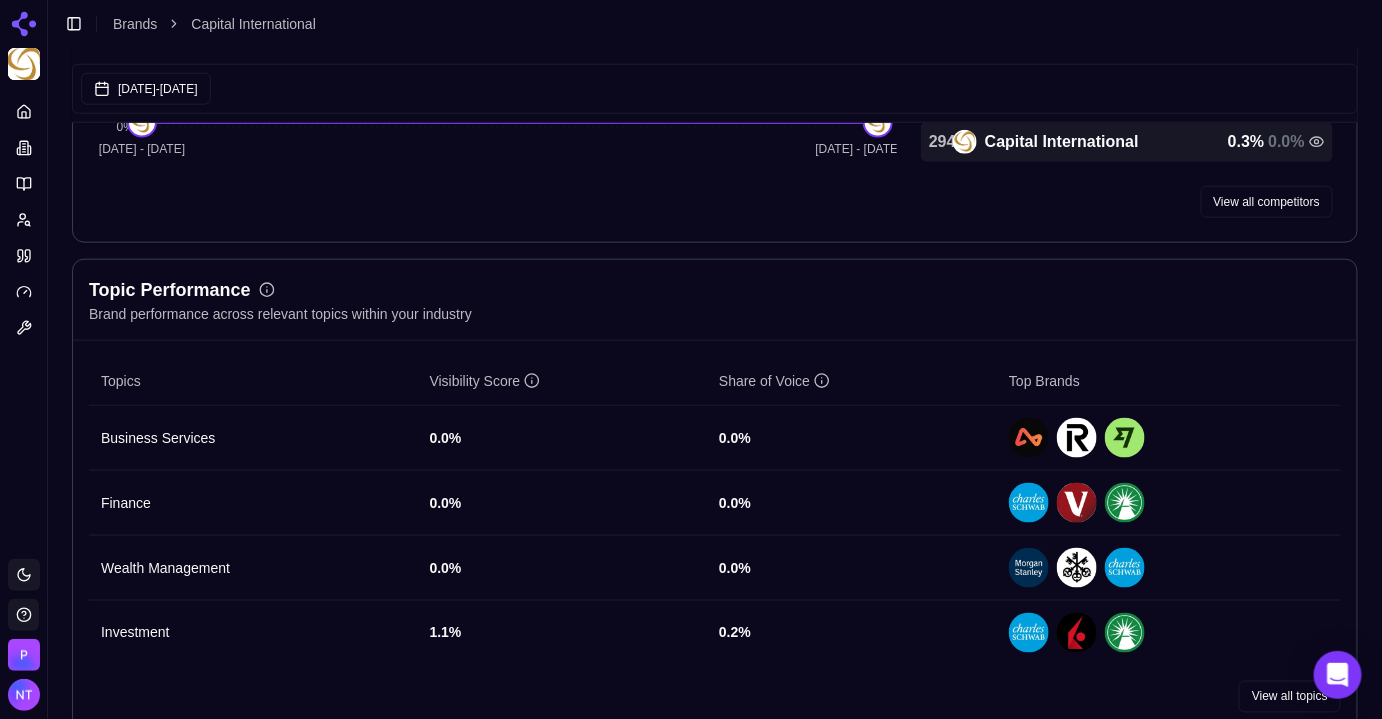 scroll, scrollTop: 0, scrollLeft: 0, axis: both 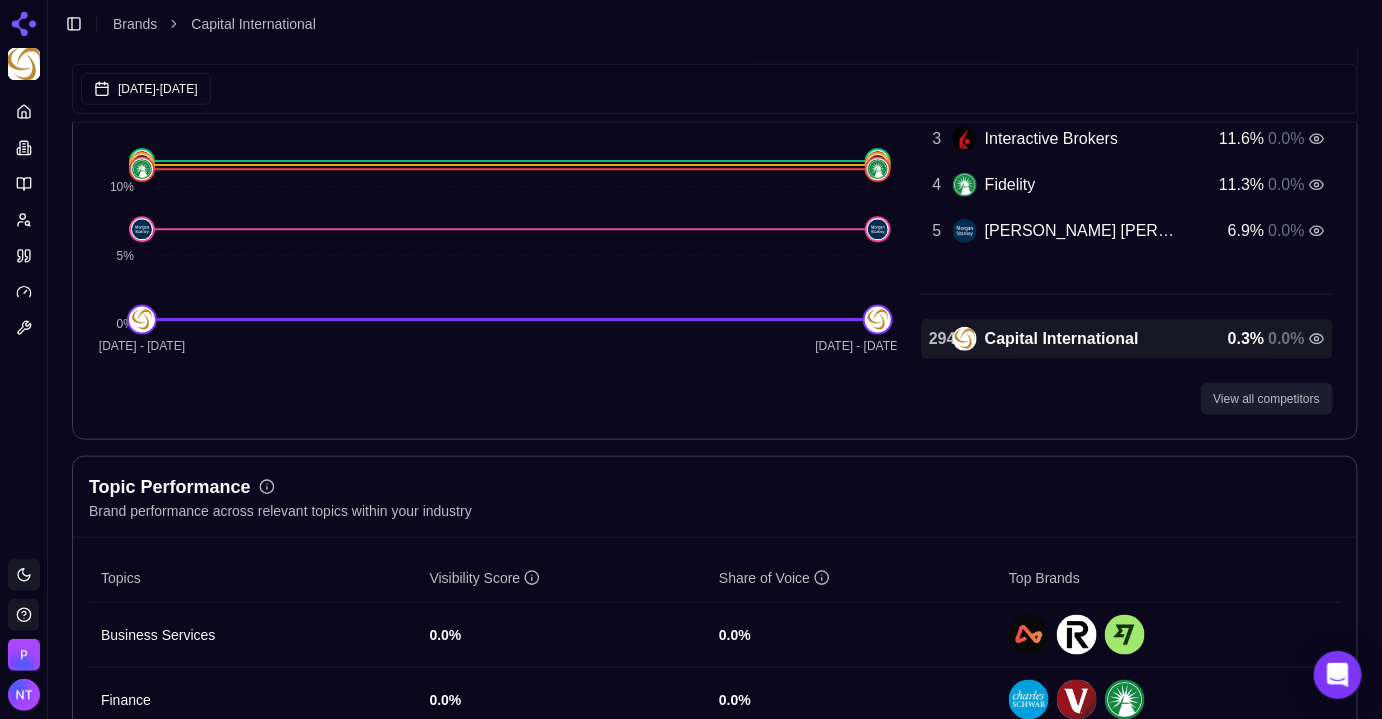 click on "View all competitors" at bounding box center (1267, 399) 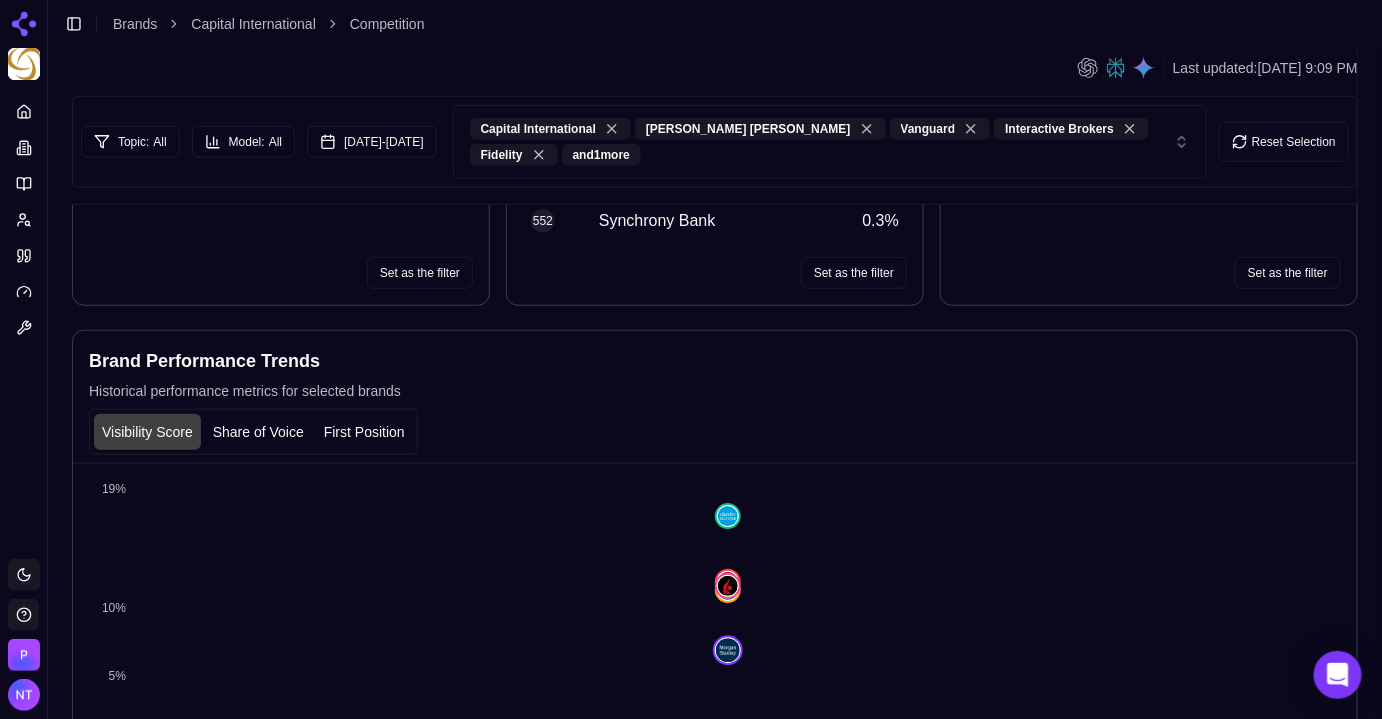scroll, scrollTop: 0, scrollLeft: 0, axis: both 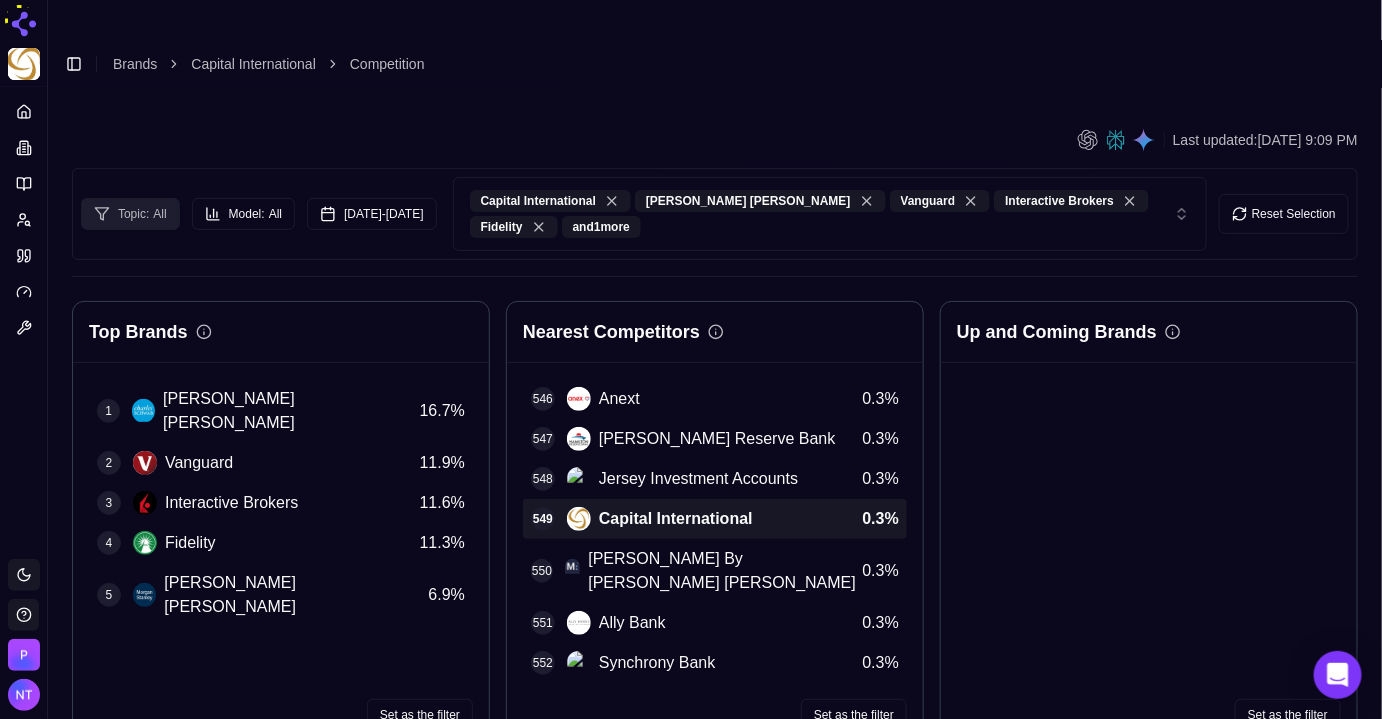 click on "Topic:  All" at bounding box center [130, 214] 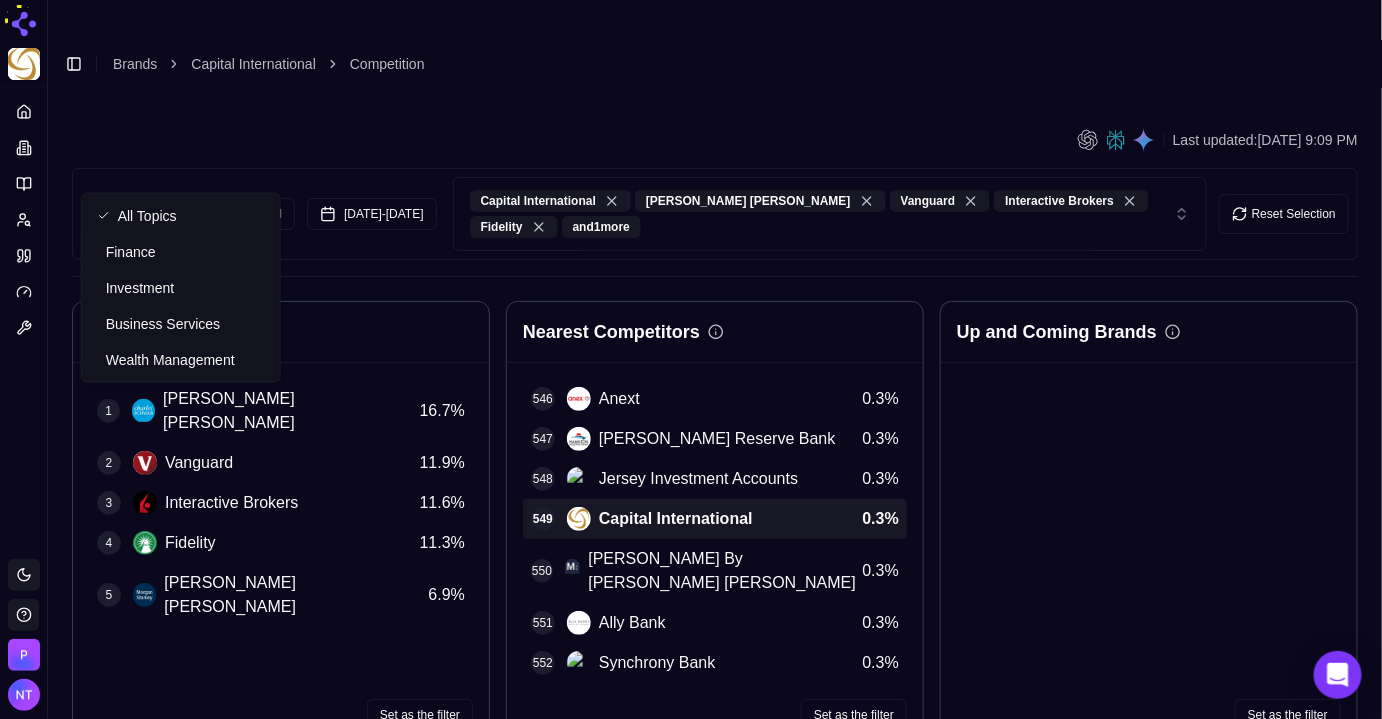 click on "Finance" at bounding box center (131, 252) 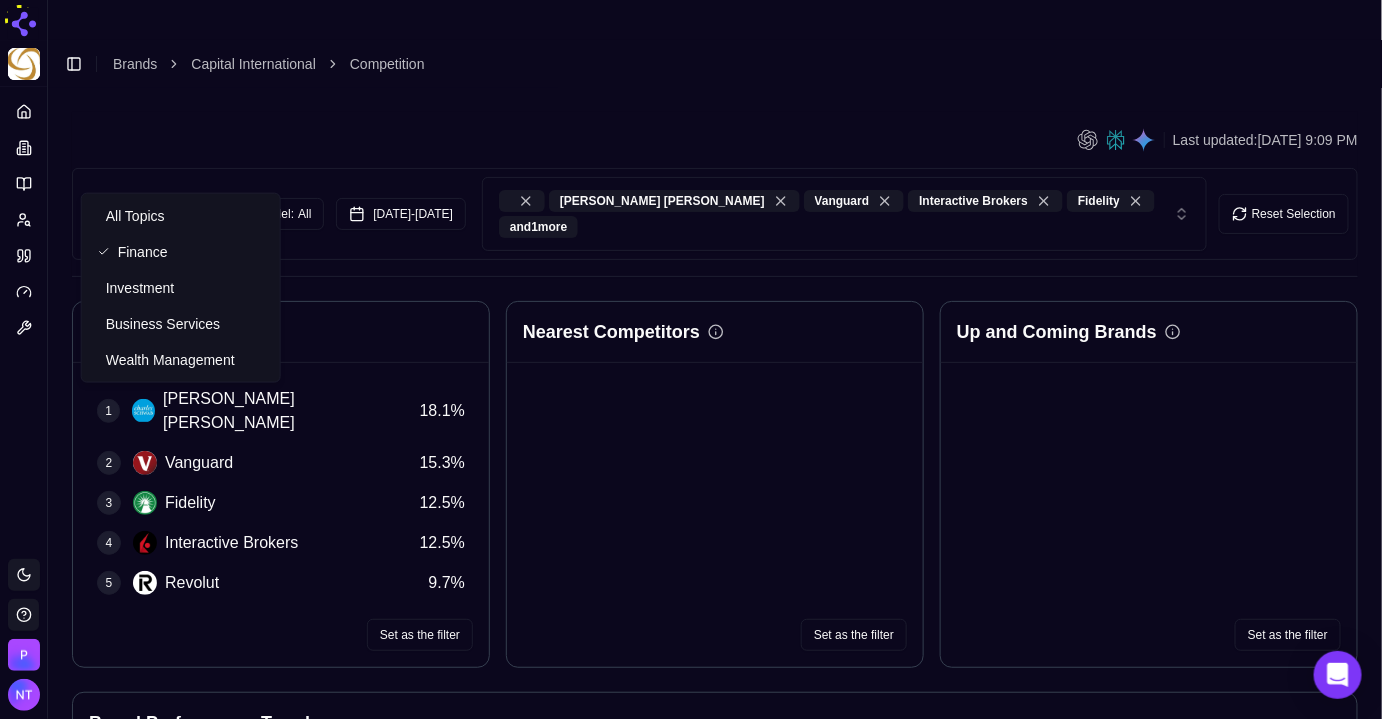 click on "All Topics Finance Investment Business Services Wealth Management" at bounding box center [181, 288] 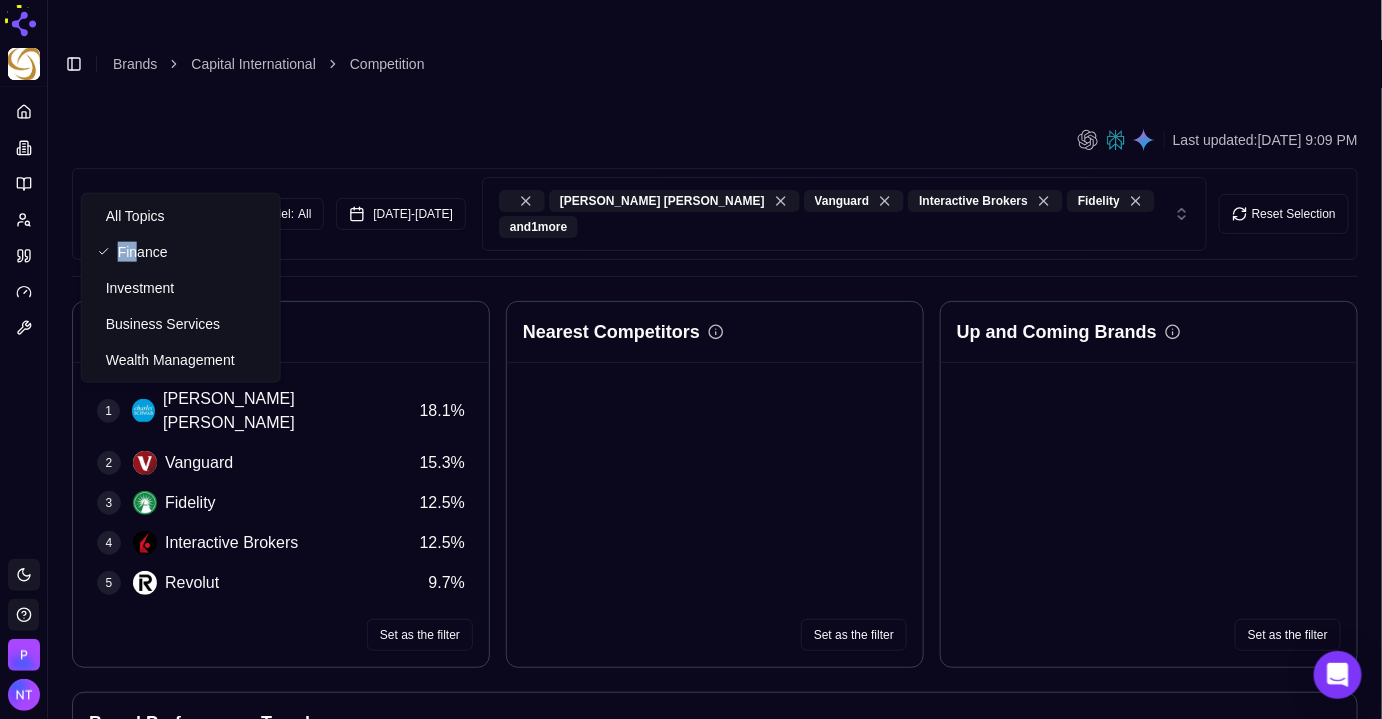 drag, startPoint x: 135, startPoint y: 244, endPoint x: 119, endPoint y: 252, distance: 17.888544 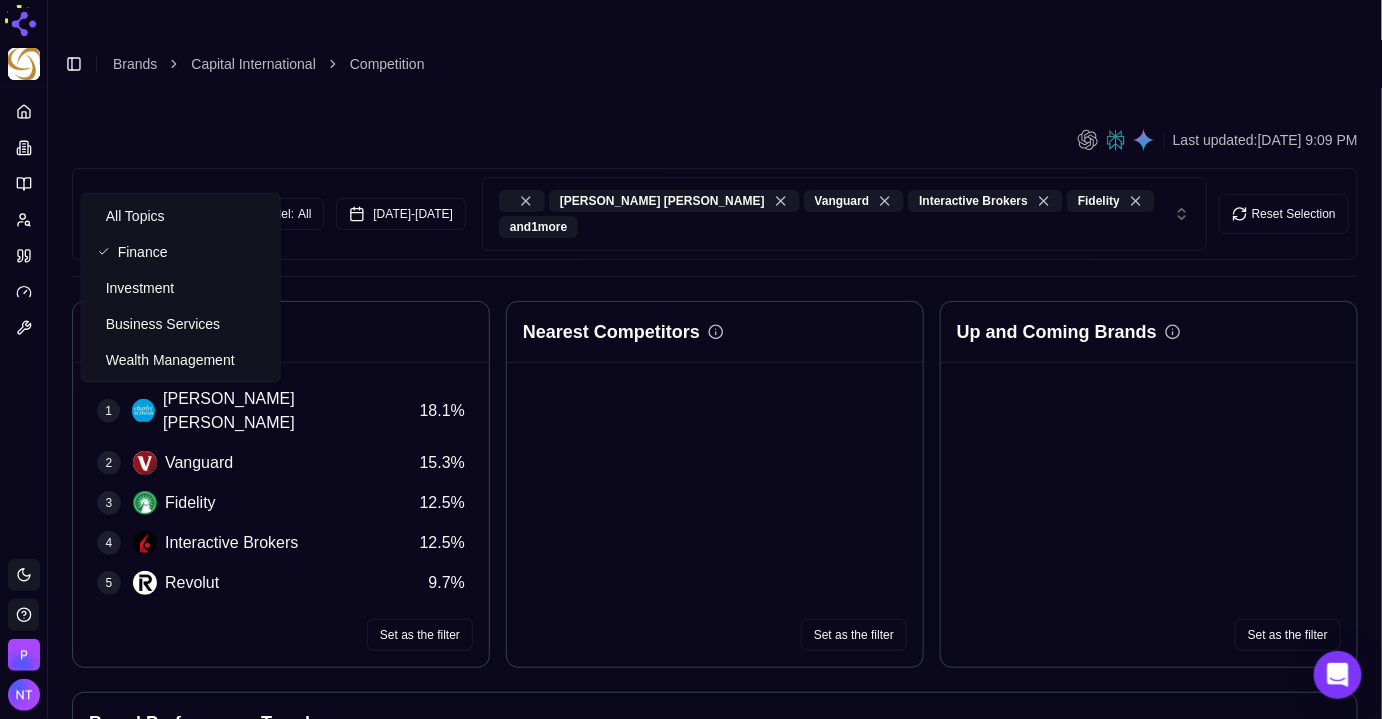 click 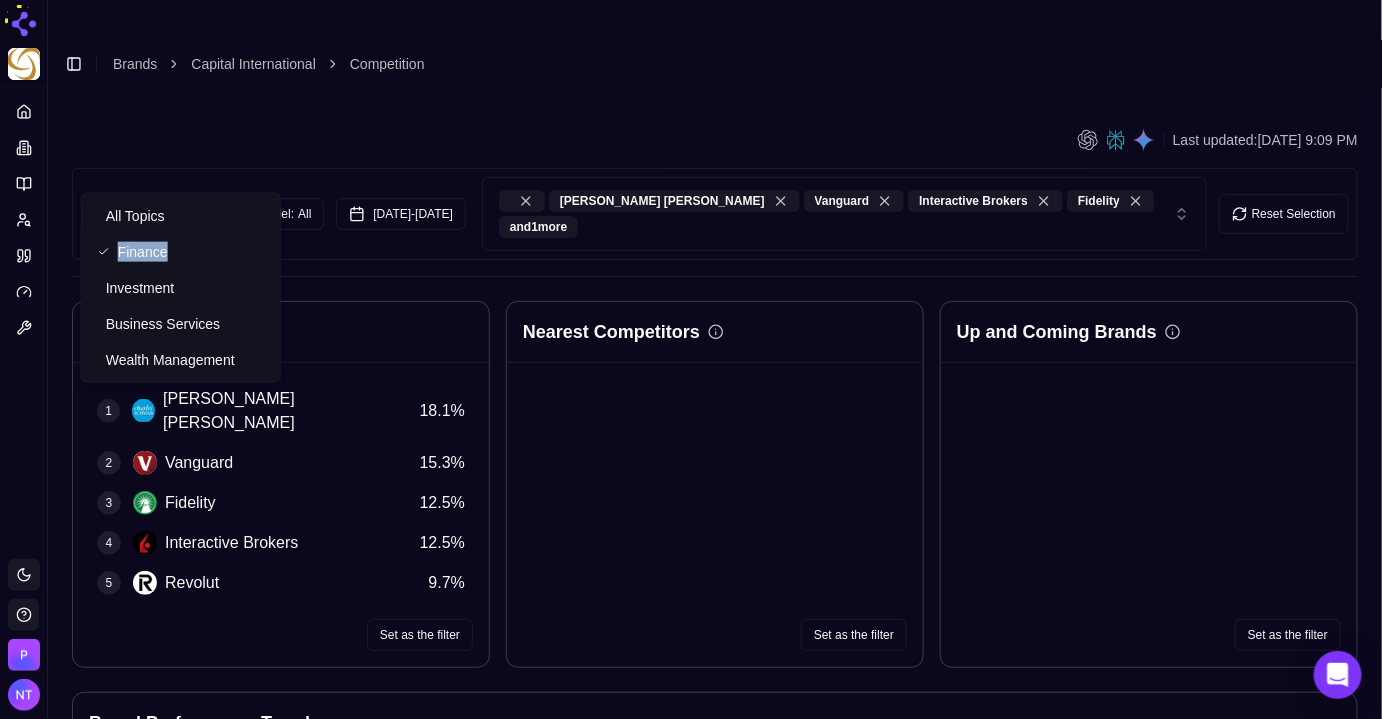 click on "Finance" at bounding box center [143, 252] 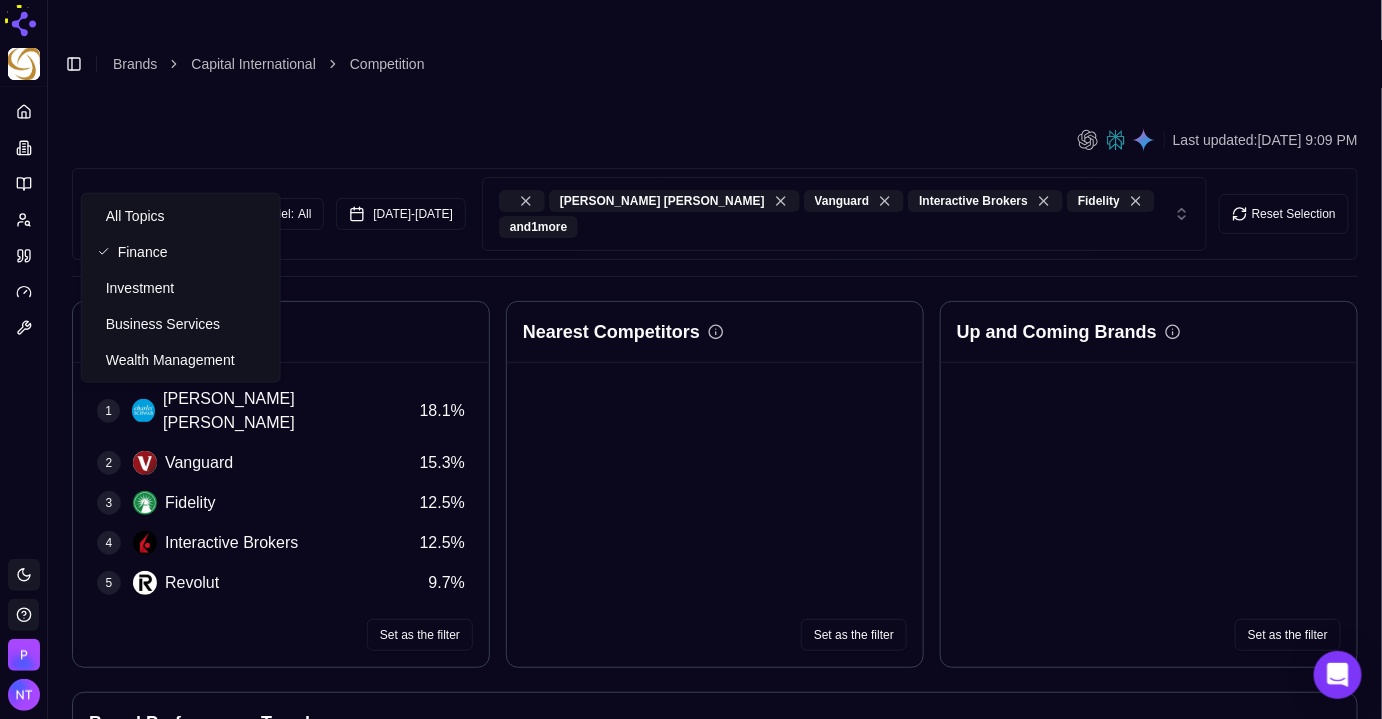 click on "All Topics" at bounding box center (181, 216) 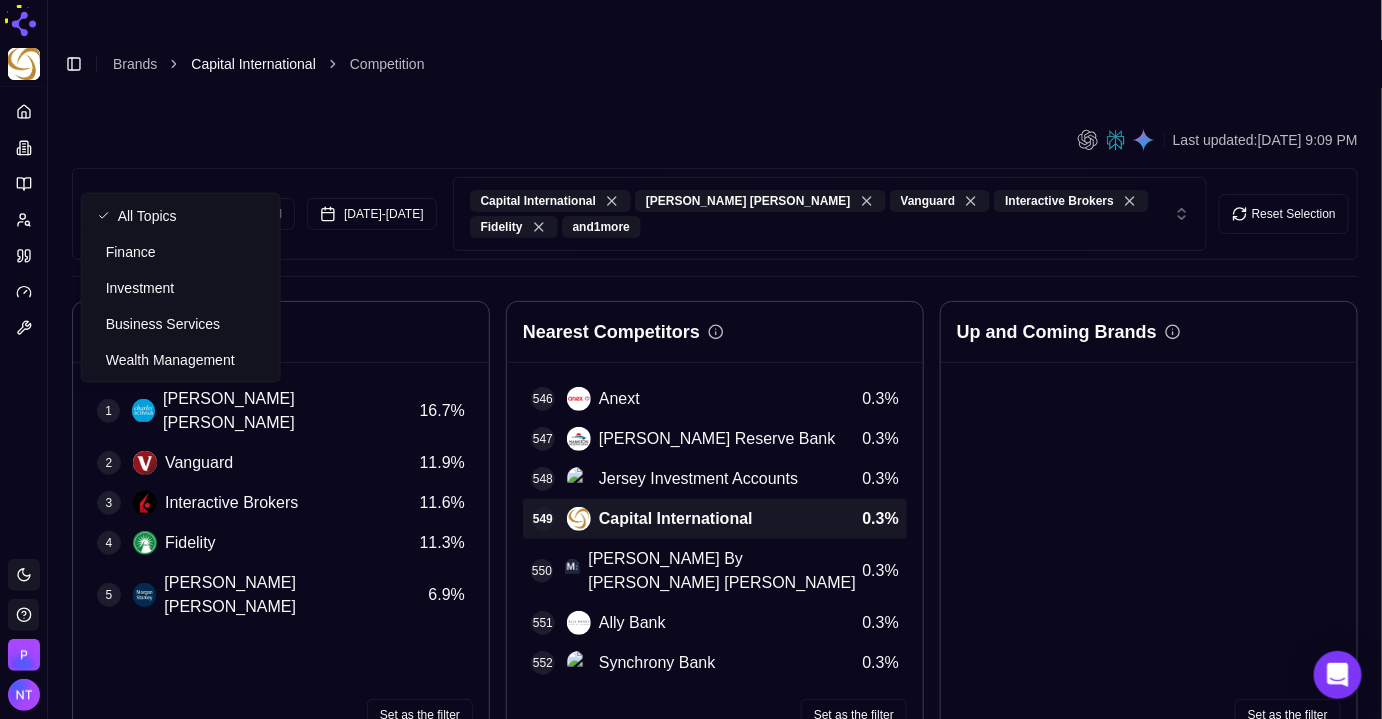 click on "Capital International" at bounding box center (253, 64) 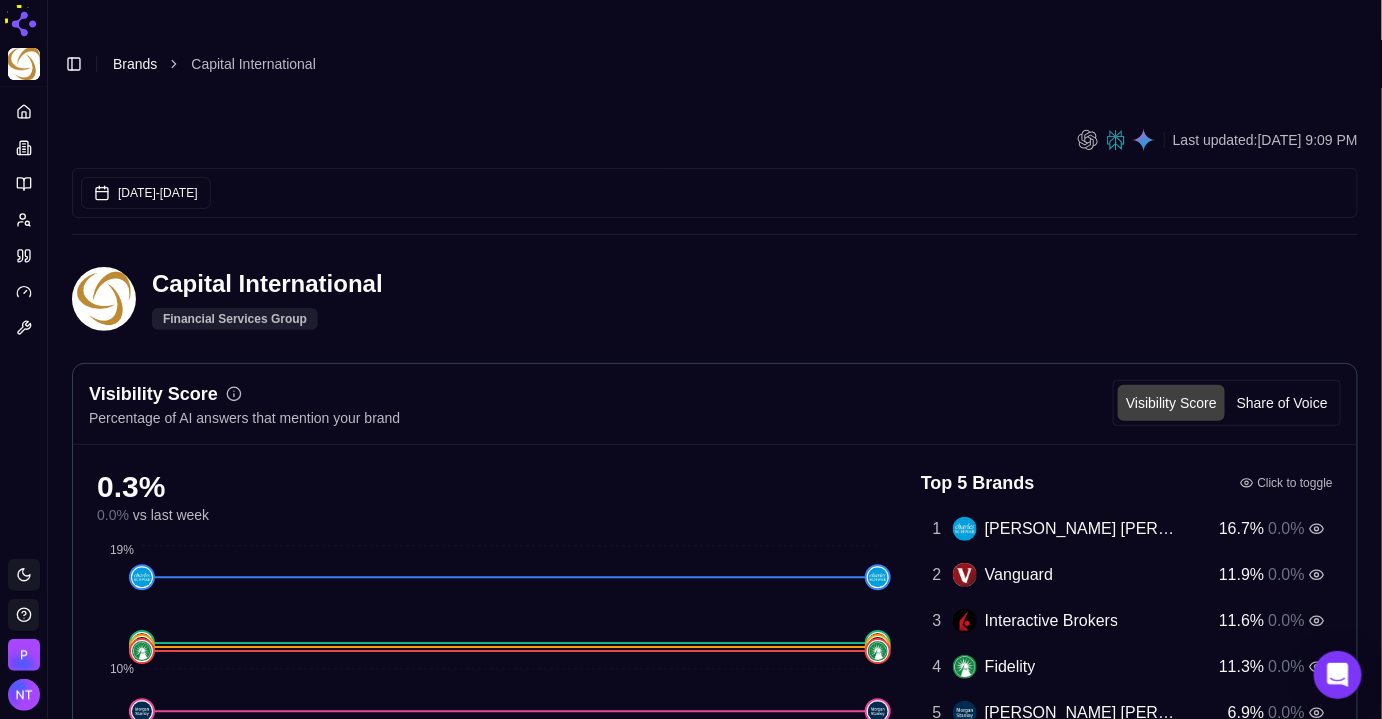 click on "Brands" at bounding box center [135, 64] 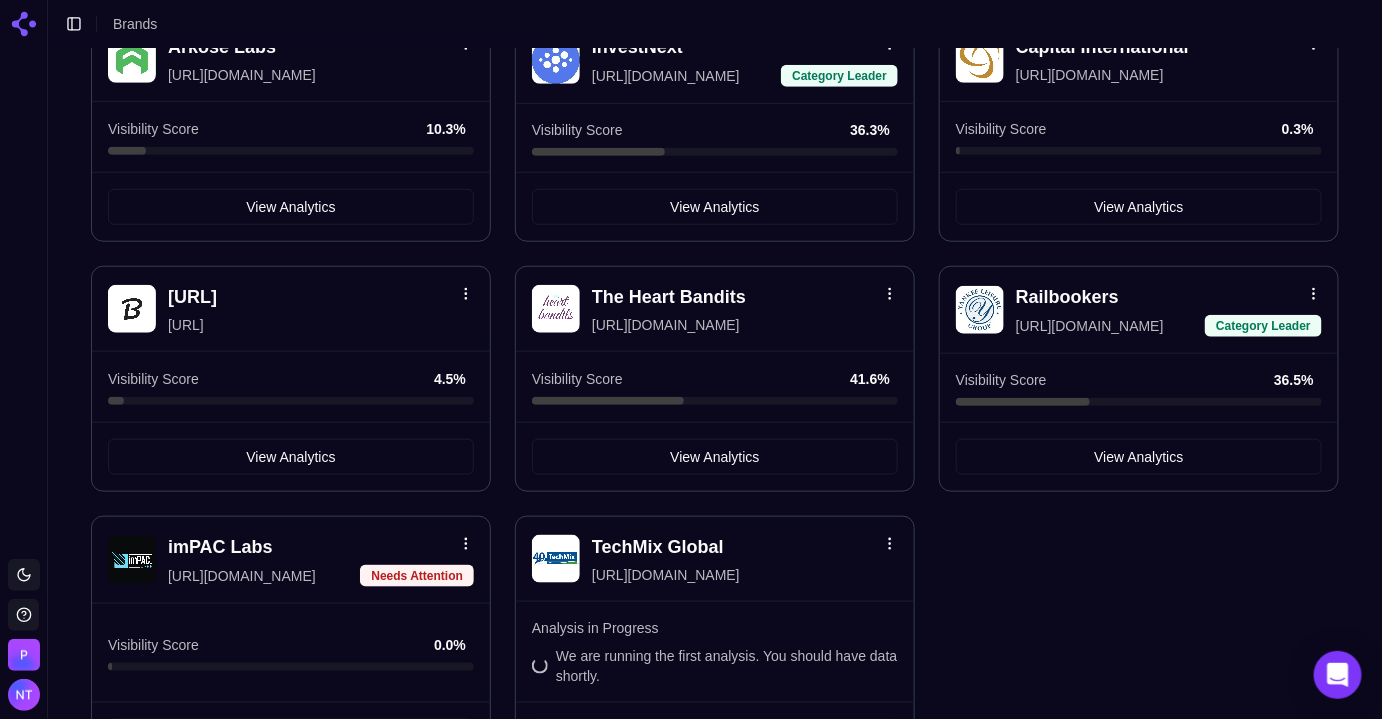 scroll, scrollTop: 448, scrollLeft: 0, axis: vertical 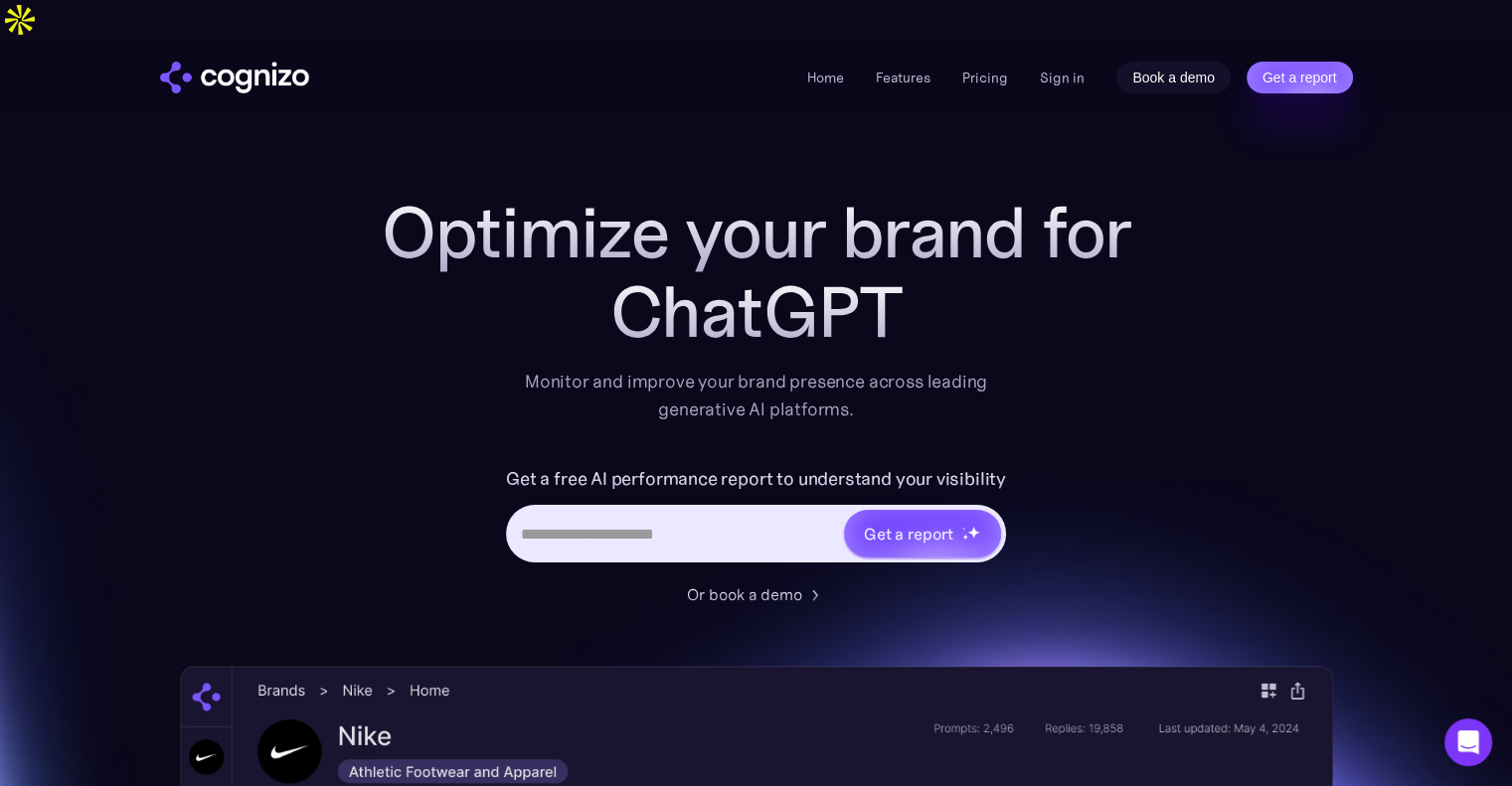 click on "Book a demo" at bounding box center (1173, 78) 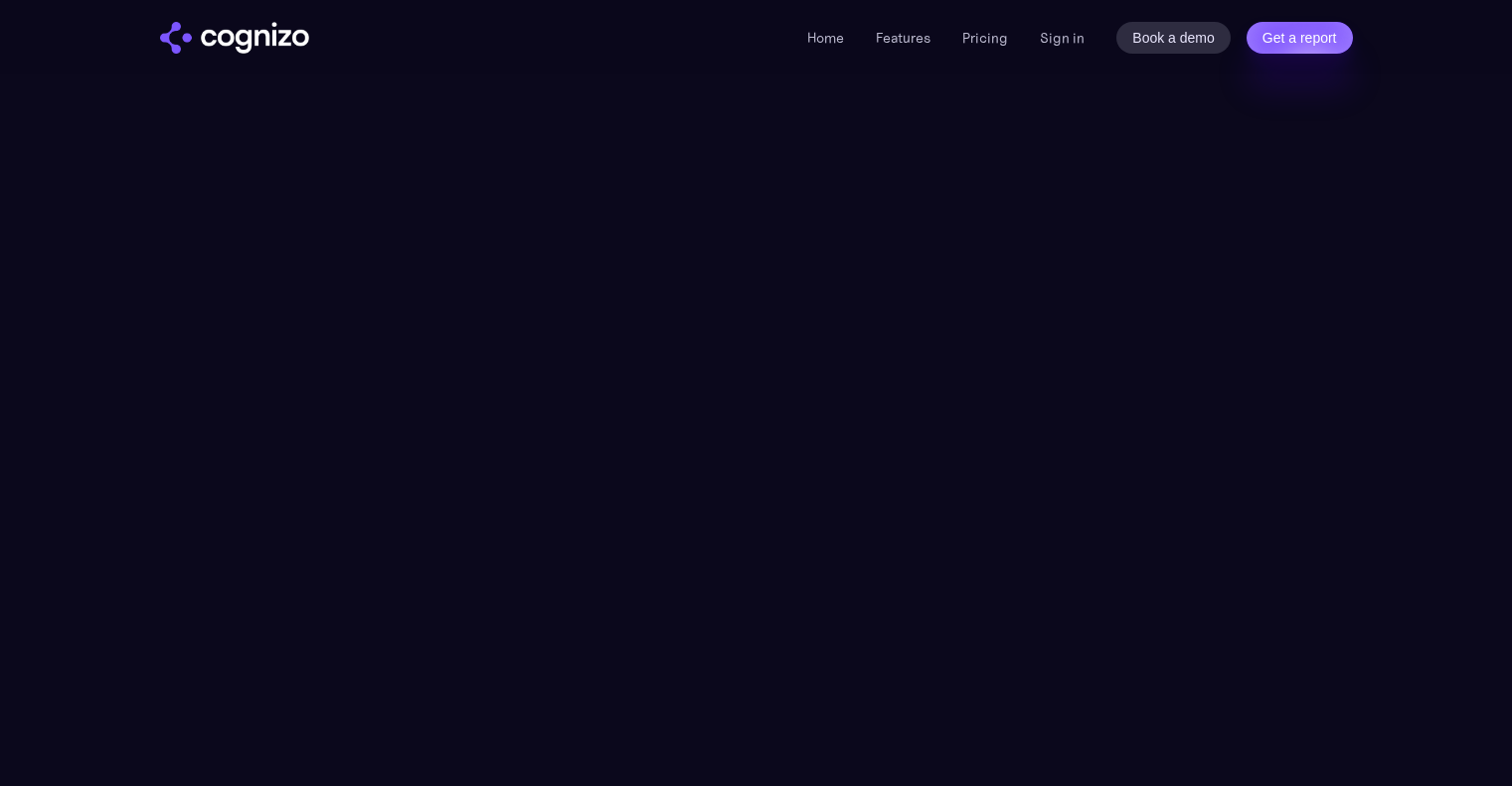 scroll, scrollTop: 0, scrollLeft: 0, axis: both 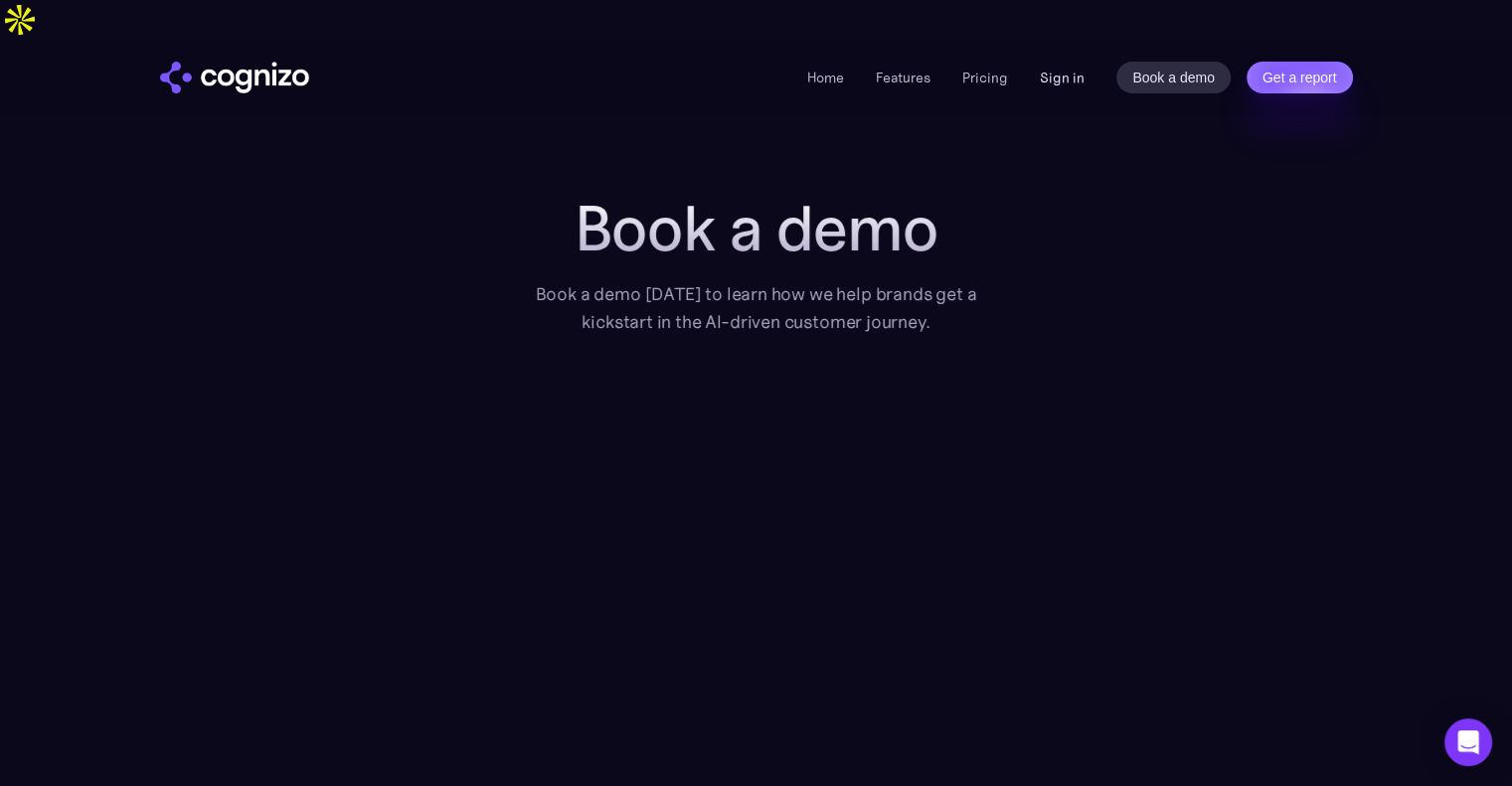 click on "Sign in" at bounding box center (1062, 78) 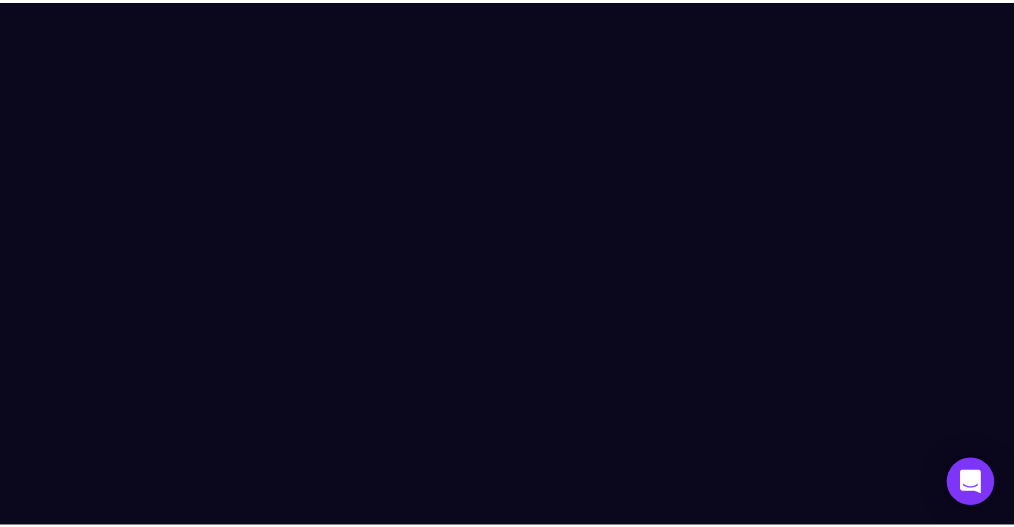 scroll, scrollTop: 0, scrollLeft: 0, axis: both 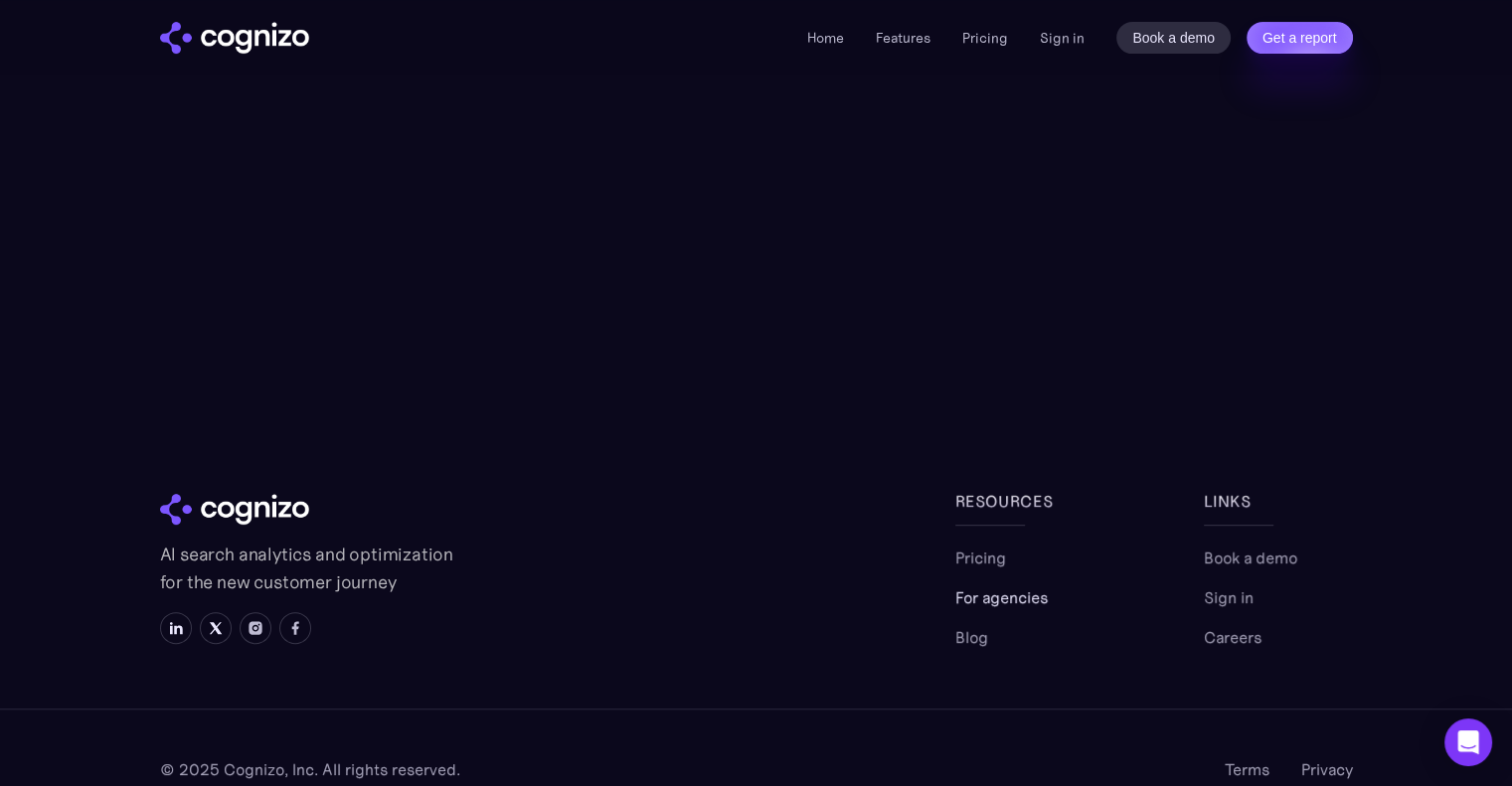 click on "For agencies" at bounding box center [1001, 597] 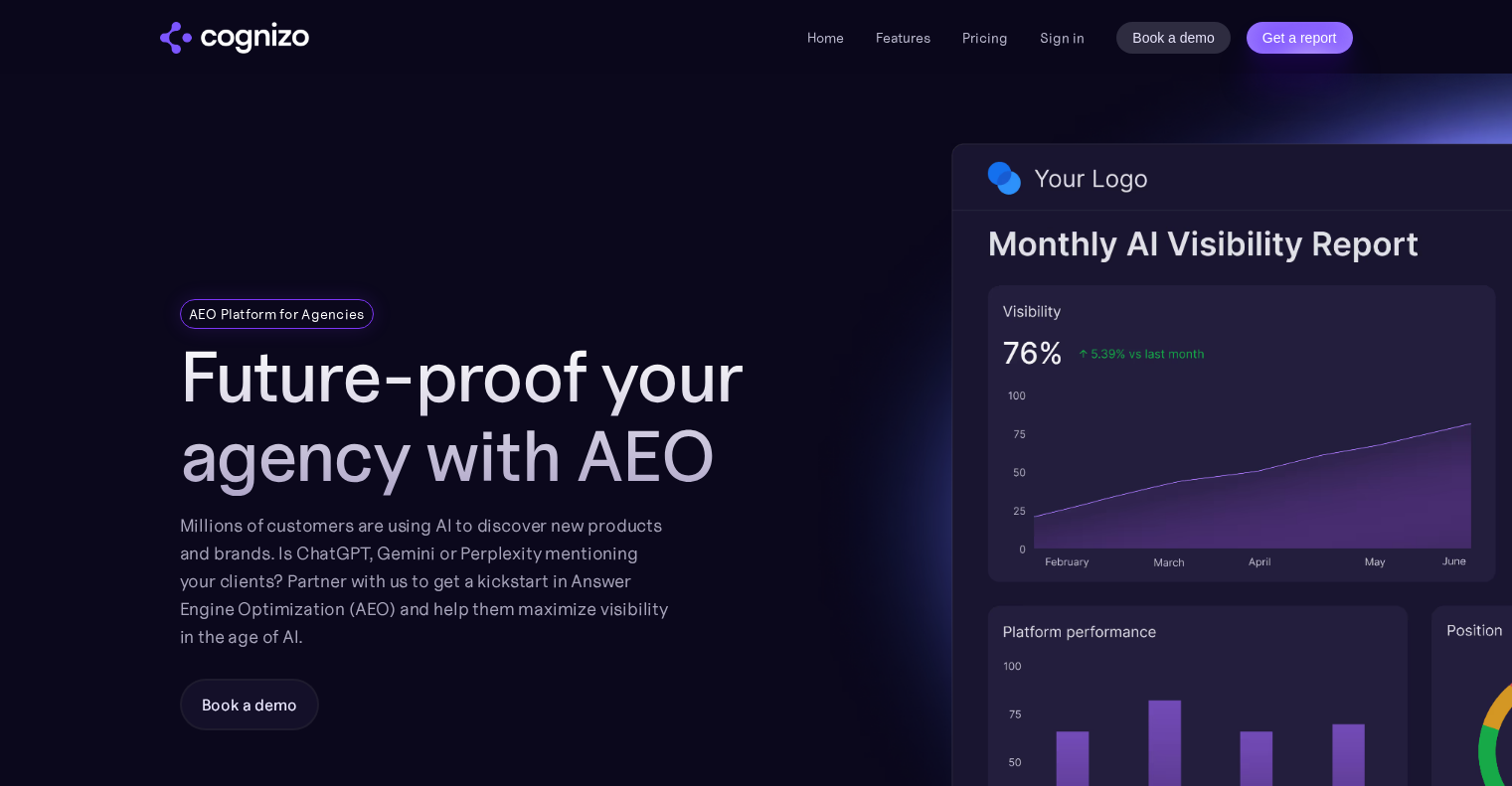 scroll, scrollTop: 0, scrollLeft: 0, axis: both 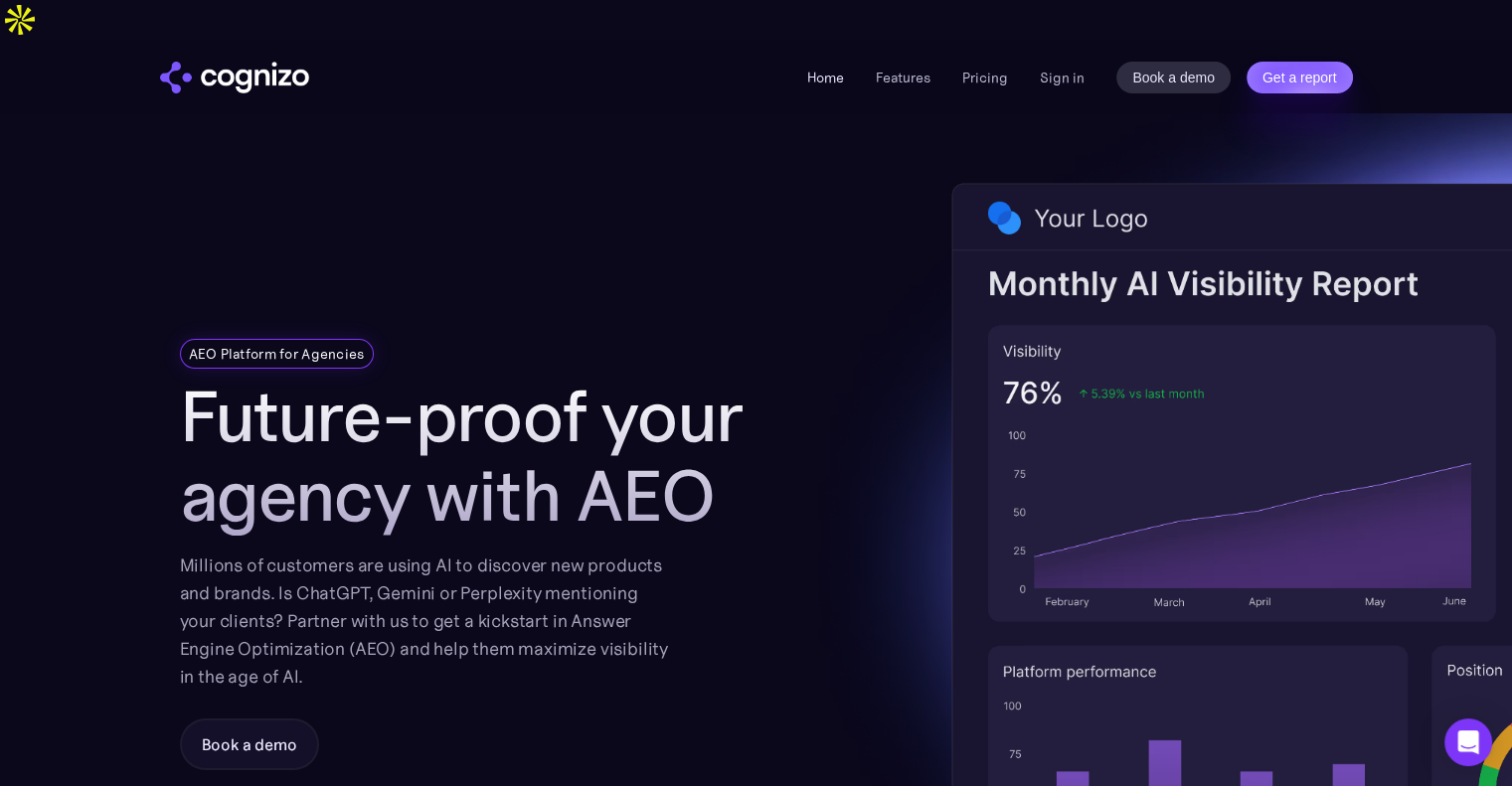 click on "Home" at bounding box center [825, 78] 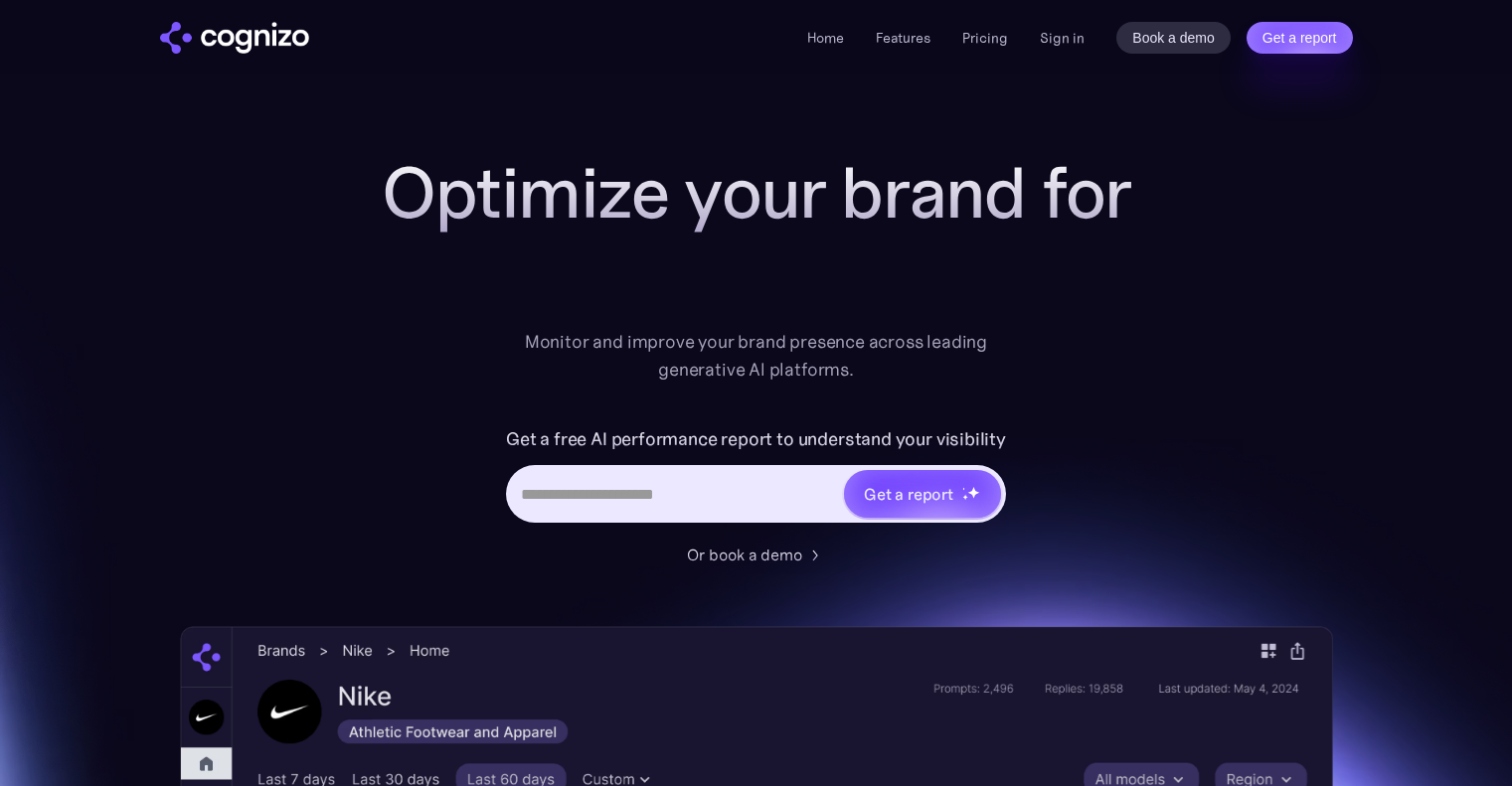 scroll, scrollTop: 0, scrollLeft: 0, axis: both 